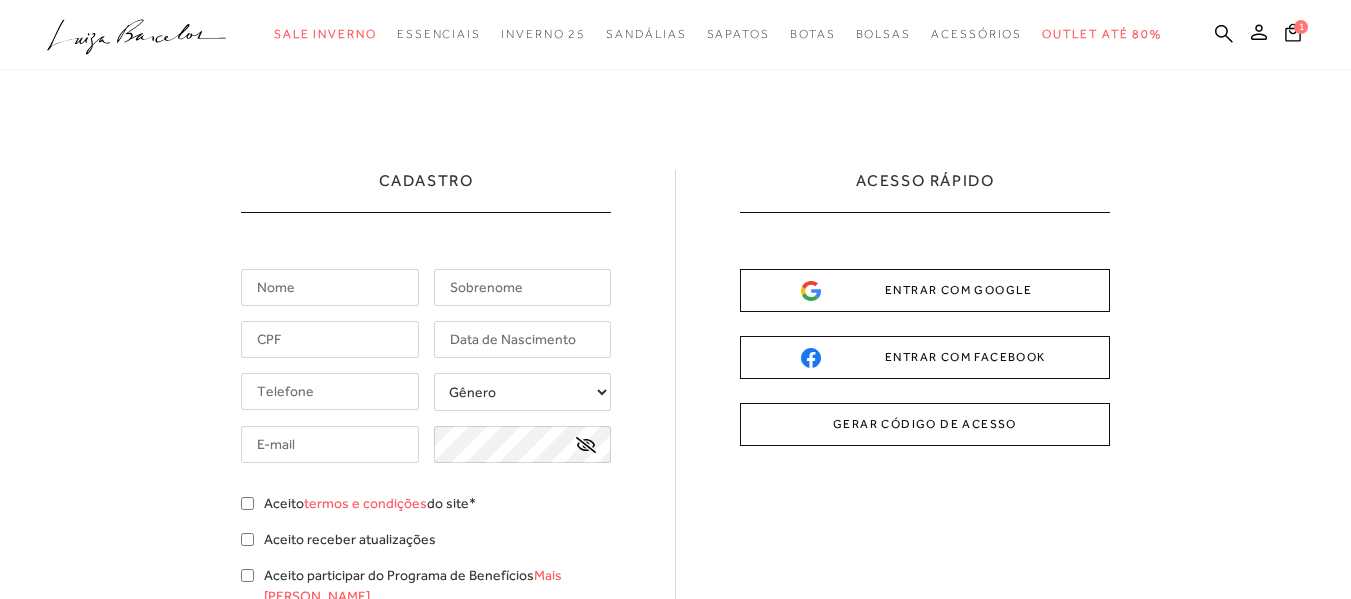 scroll, scrollTop: 420, scrollLeft: 0, axis: vertical 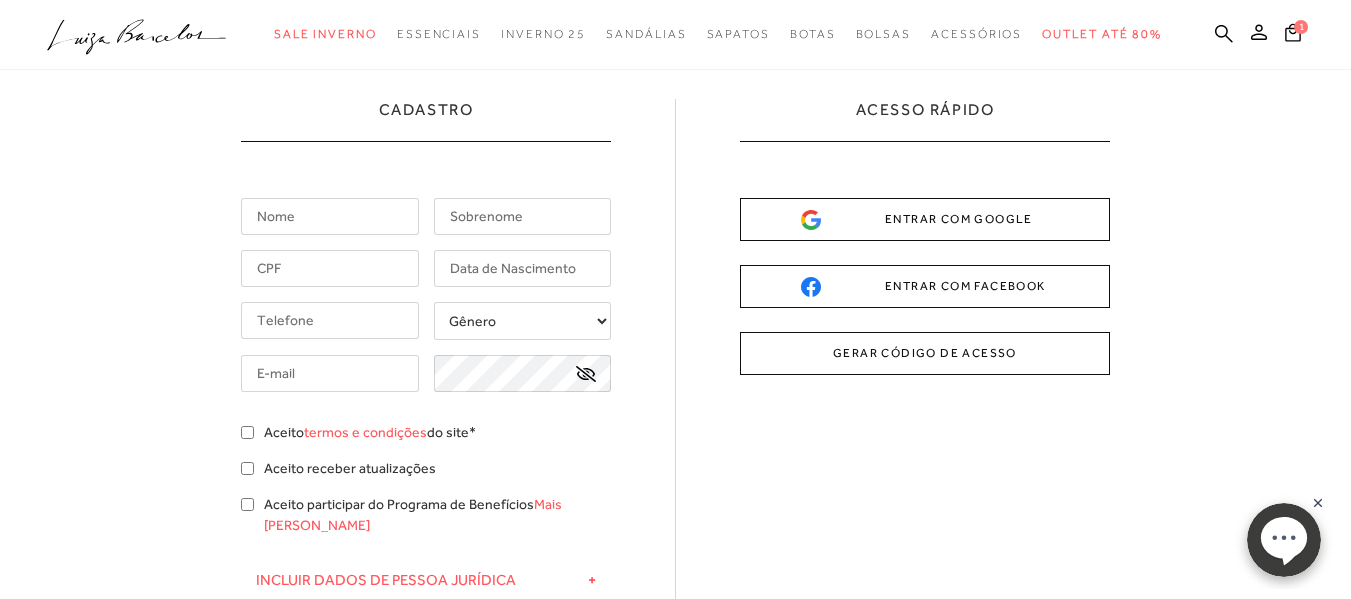 drag, startPoint x: 1362, startPoint y: 234, endPoint x: 1356, endPoint y: 127, distance: 107.16809 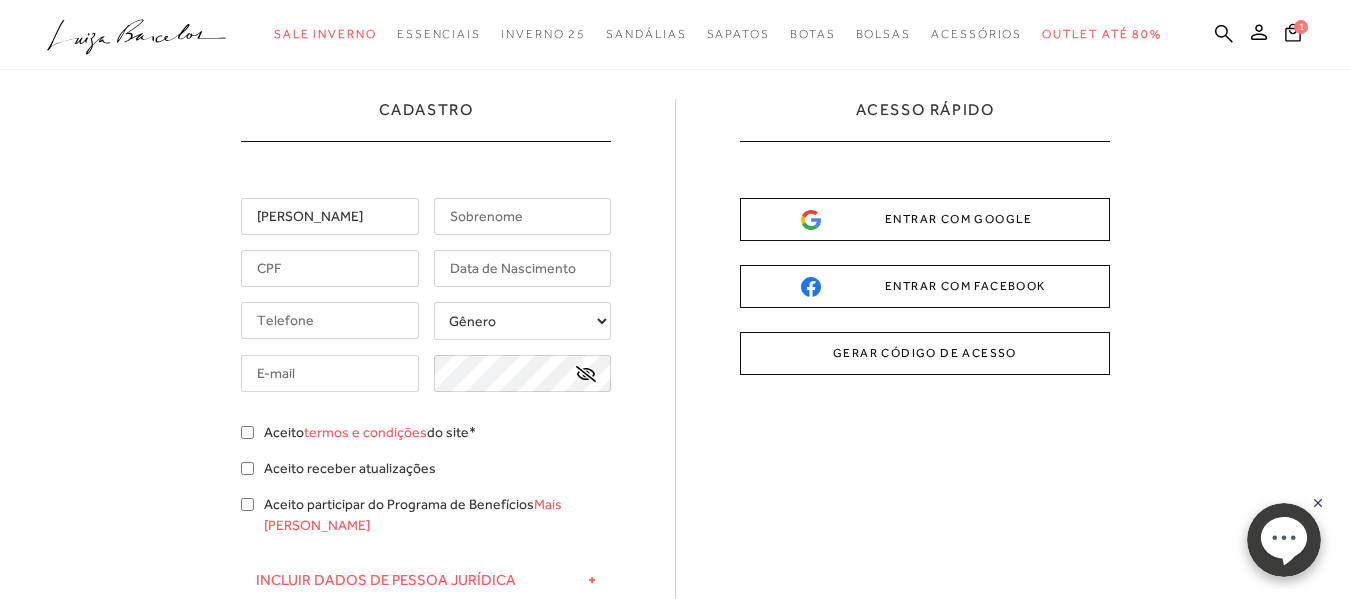 type on "Natalia" 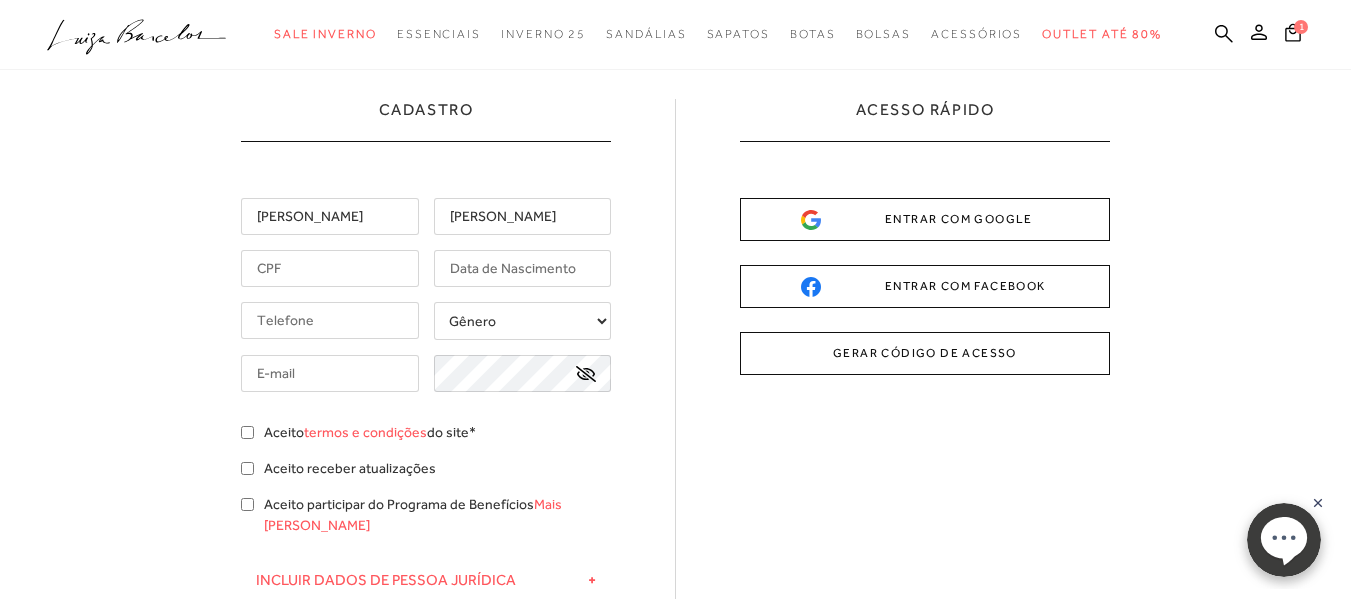 type on "Fernandes" 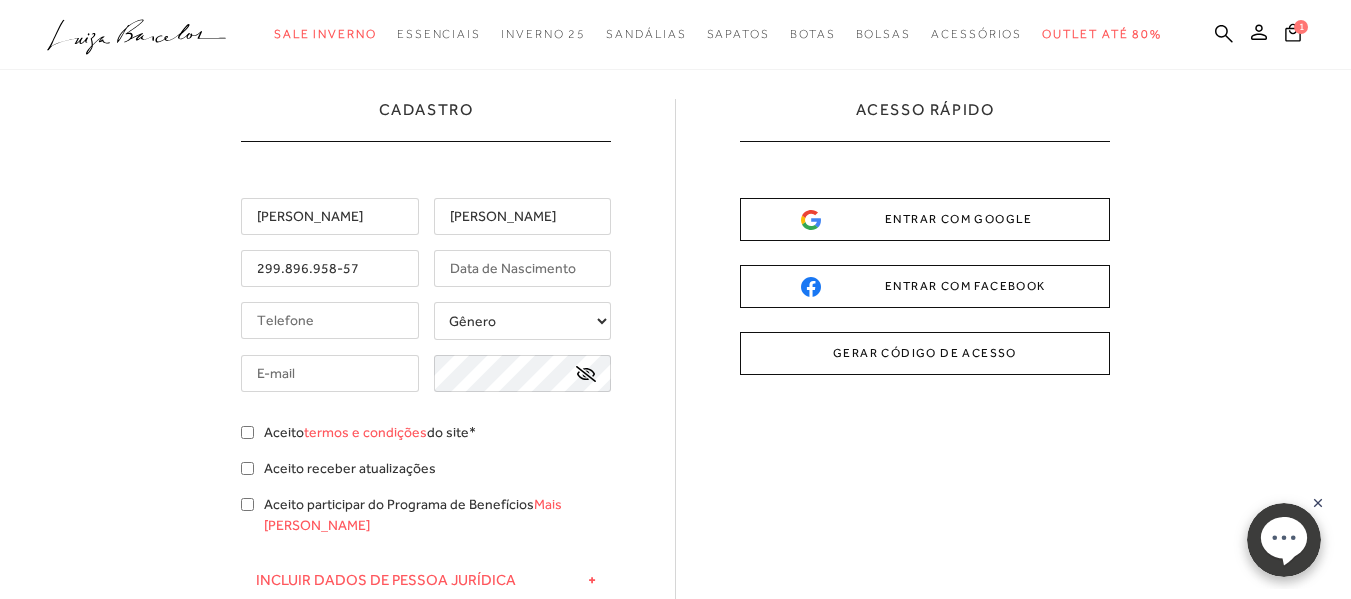 type on "299.896.958-57" 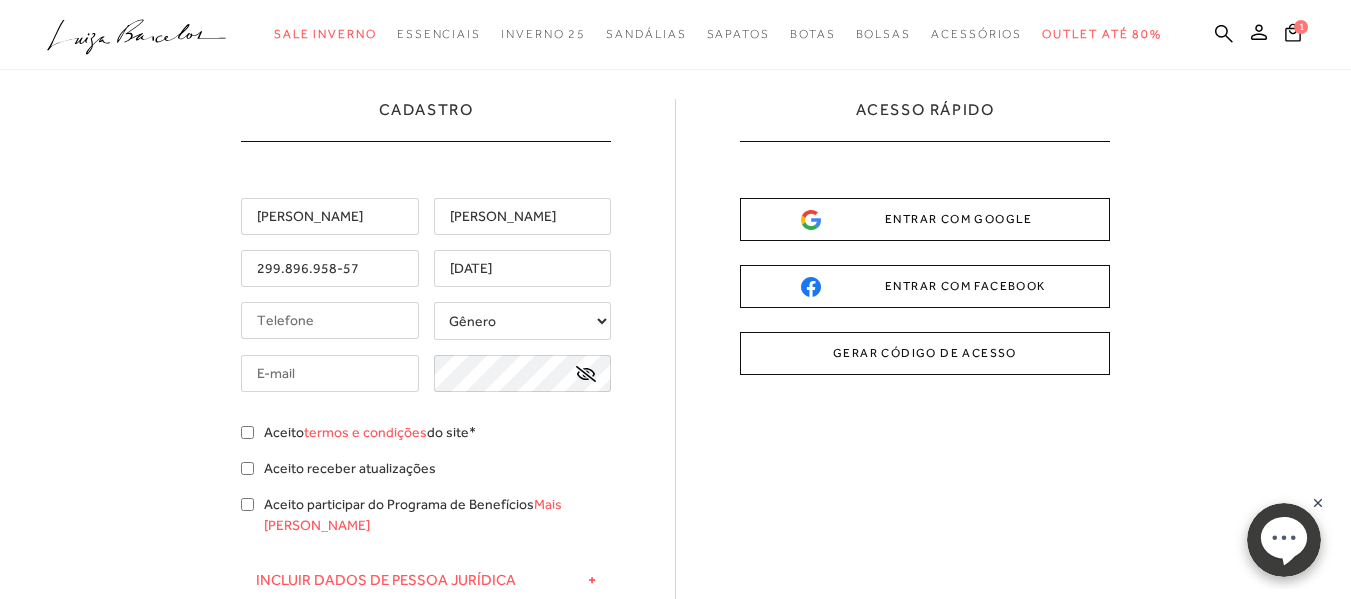 type on "04/08/1983" 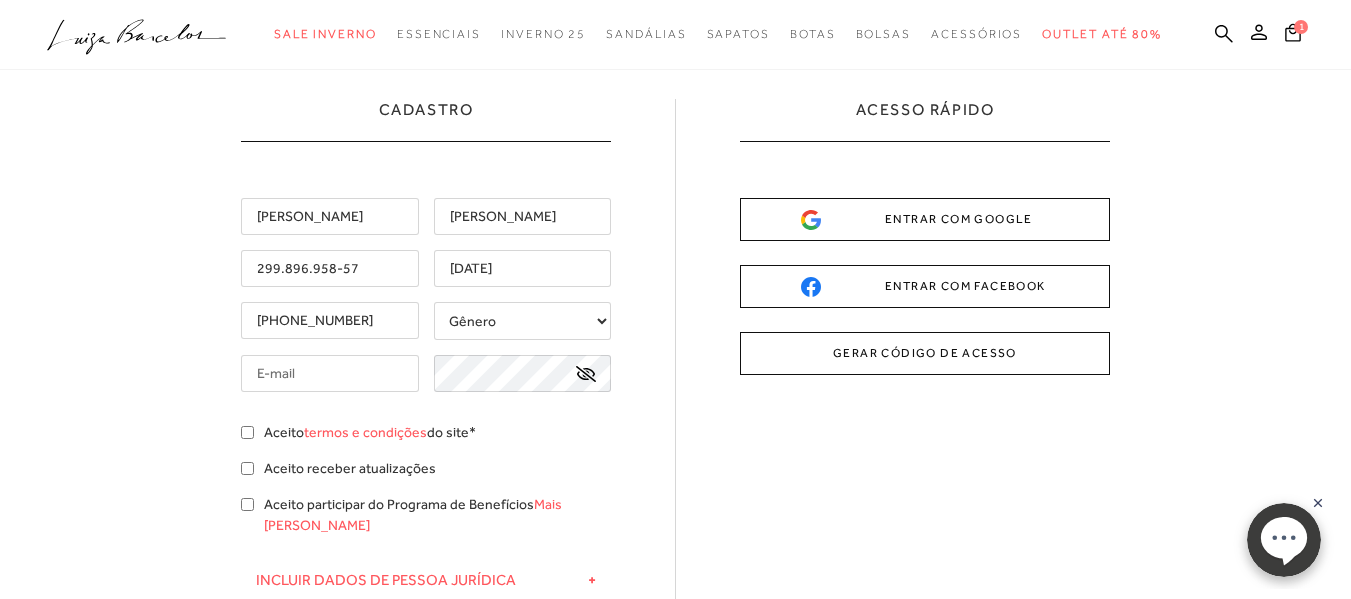 type on "(11) 96716-5564" 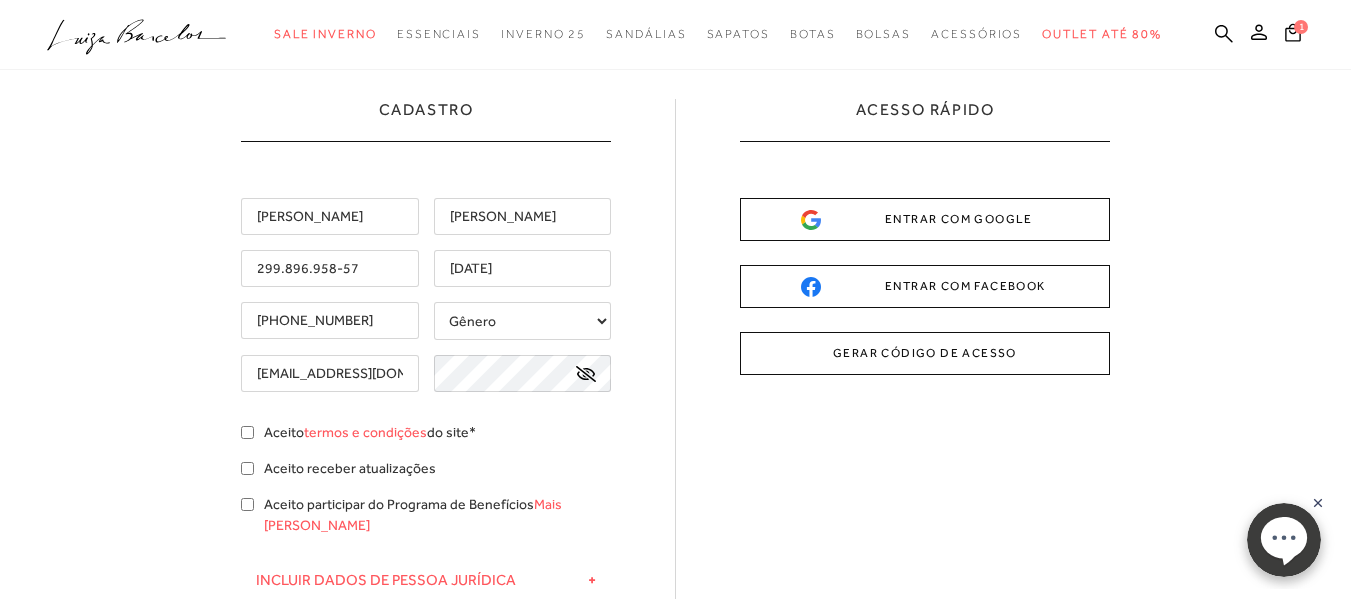 type on "[EMAIL_ADDRESS][DOMAIN_NAME]" 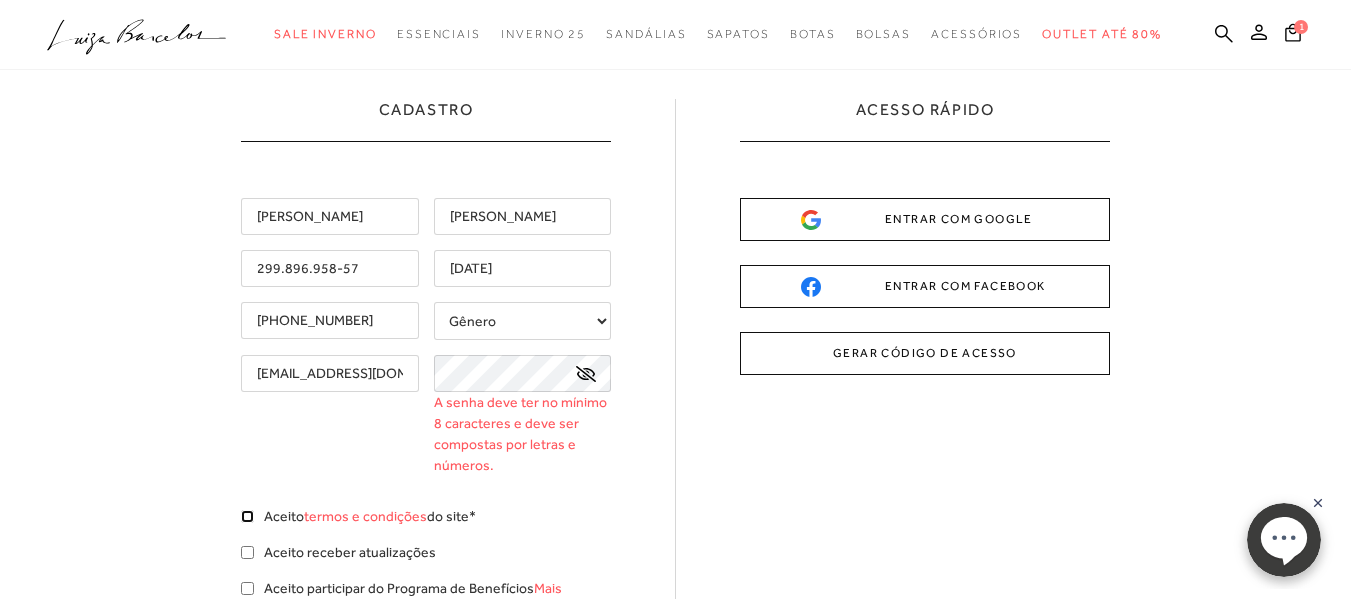 click on "Natalia
Fernandes
299.896.958-57
04/08/1983
(11) 96716-5564
+" at bounding box center (426, 480) 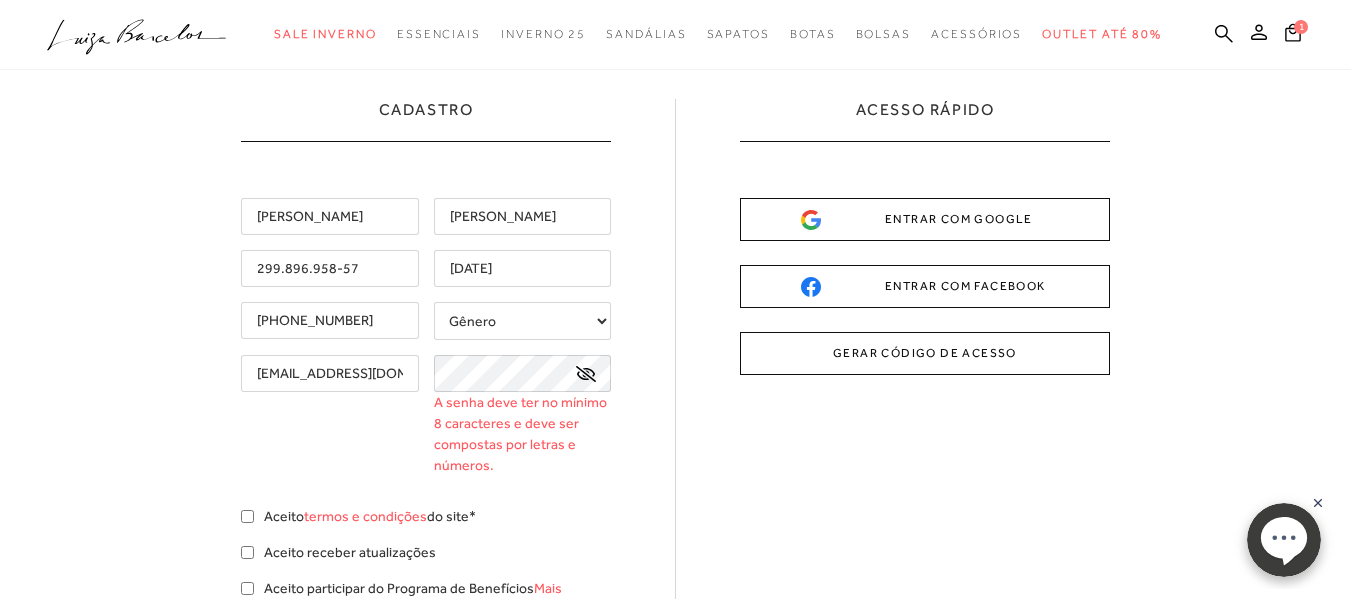 click on "Cadastro
Natalia
Fernandes
299.896.958-57
04/08/1983
(11) 96716-5564" at bounding box center (675, 538) 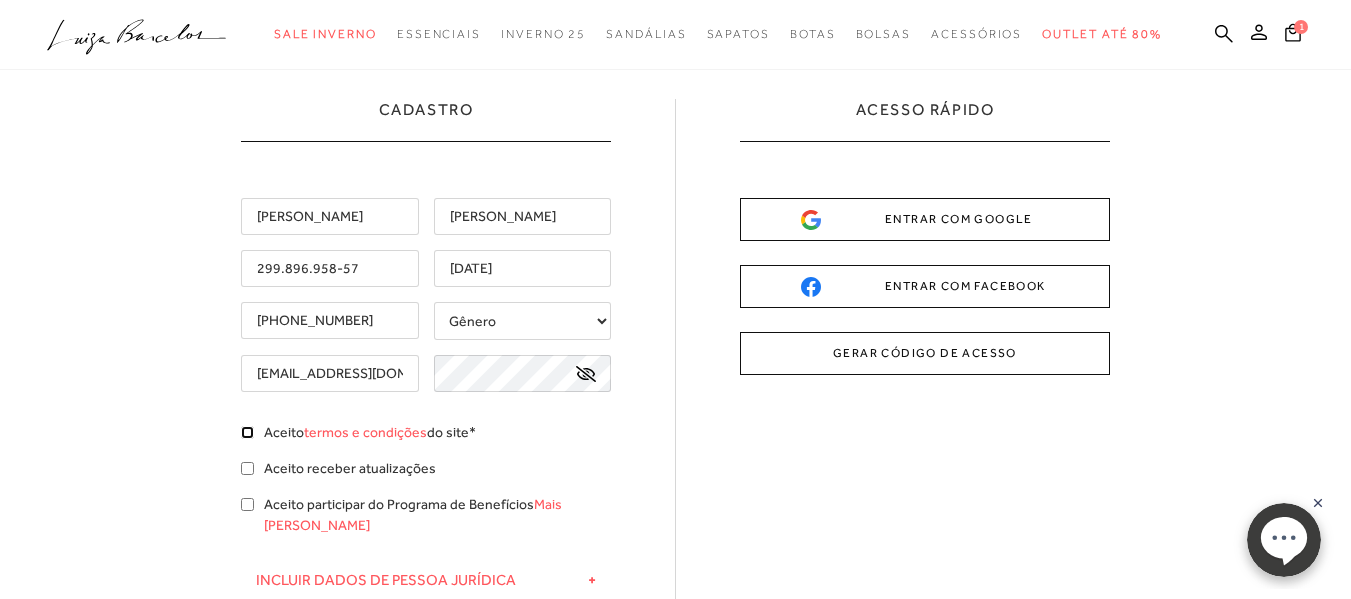 click on "Aceito  termos e condições  do site*" at bounding box center (247, 432) 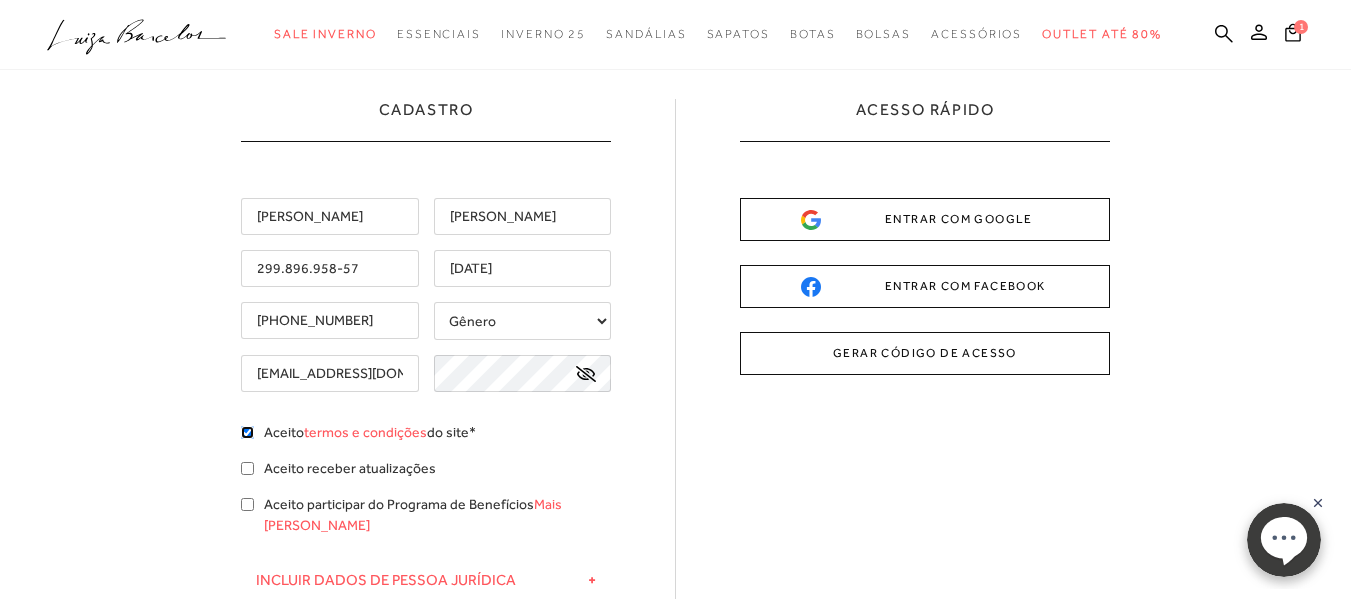 checkbox on "true" 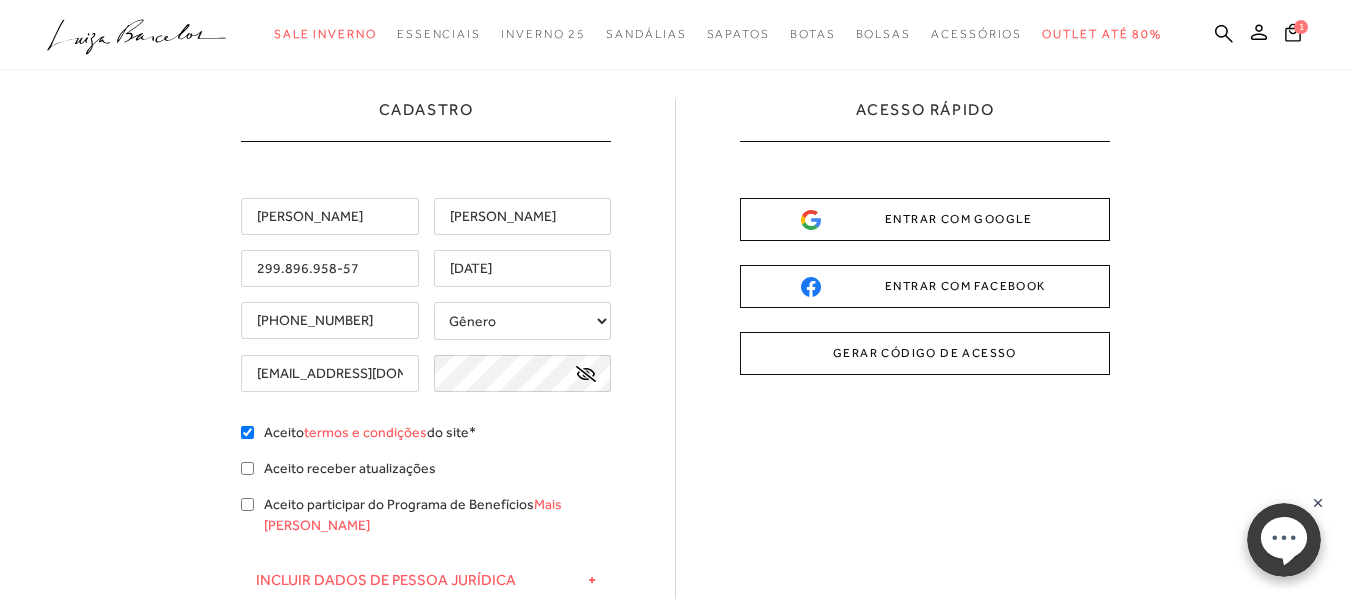 click on "Aceito receber atualizações" at bounding box center [426, 471] 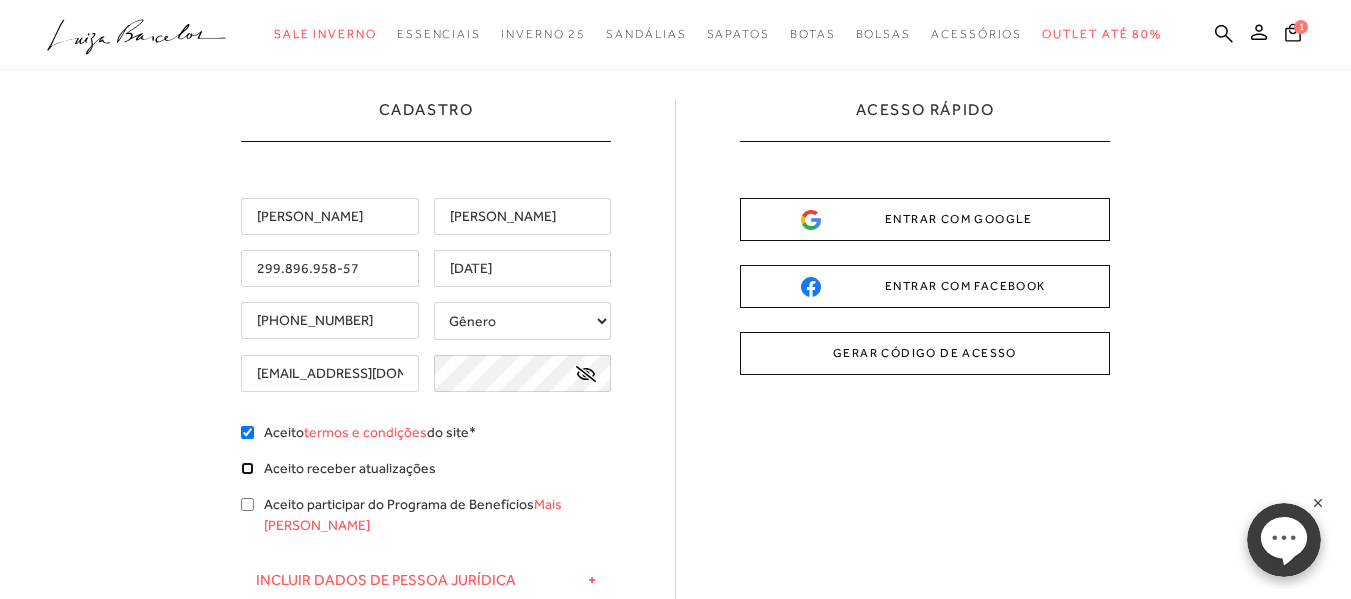 click on "Aceito receber atualizações" at bounding box center [247, 468] 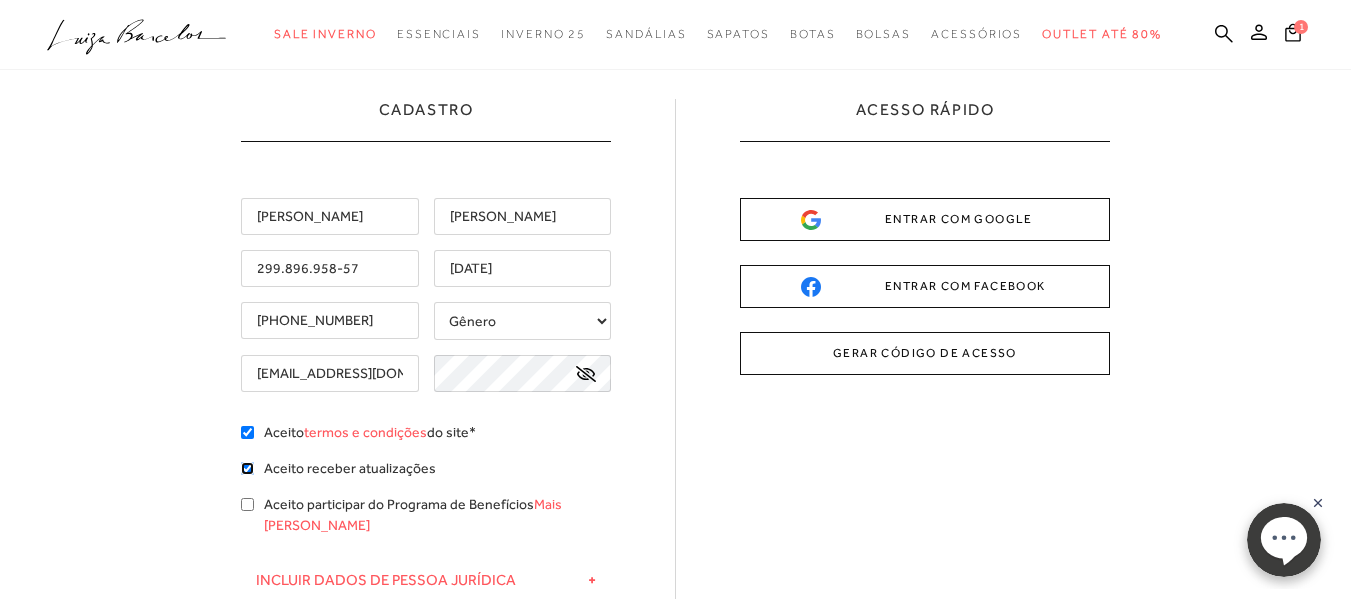 checkbox on "true" 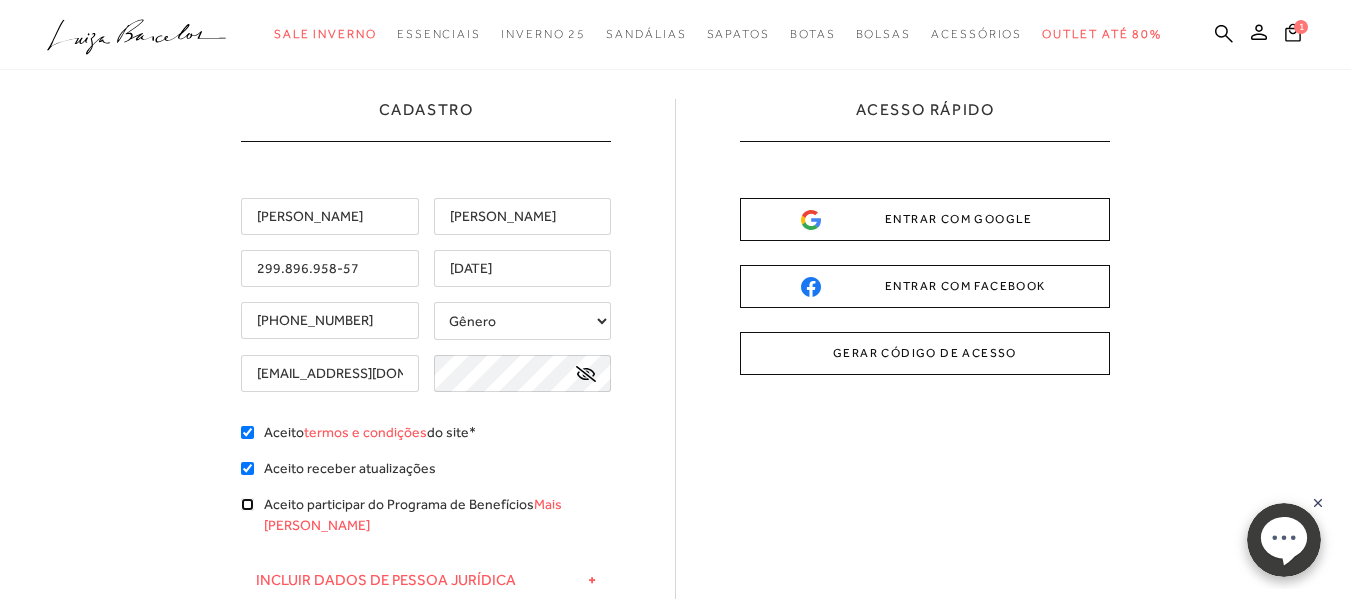 click on "Aceito participar do Programa de Benefícios  Mais Luiza" at bounding box center (247, 504) 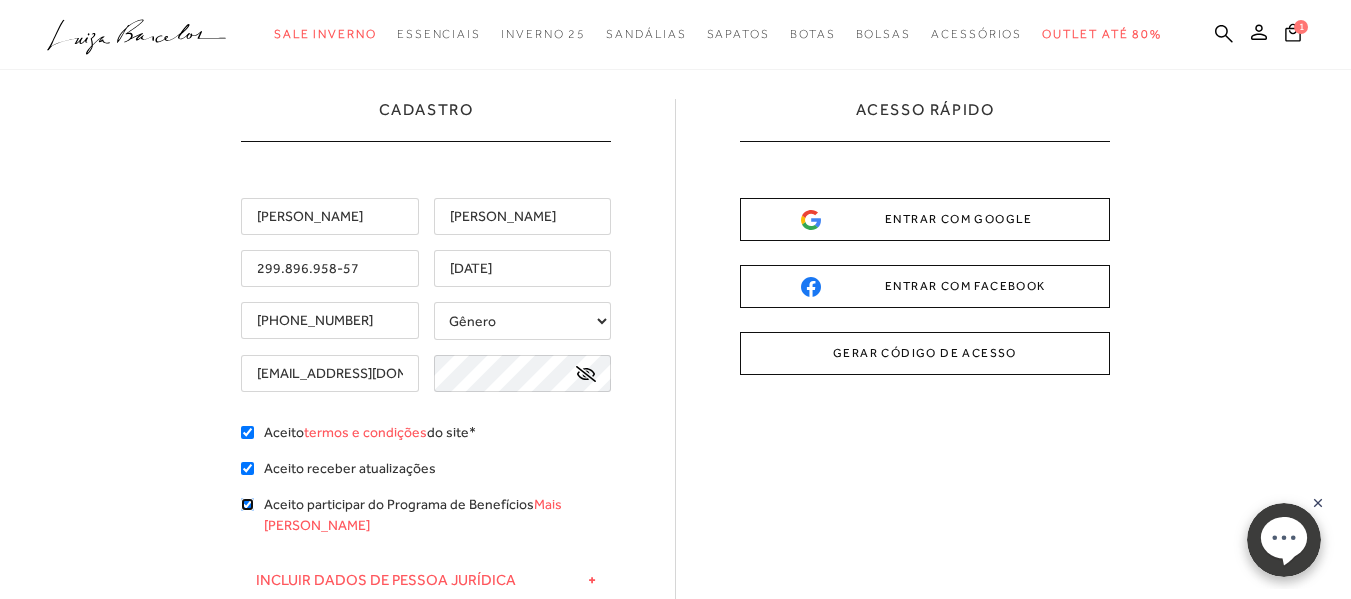 checkbox on "true" 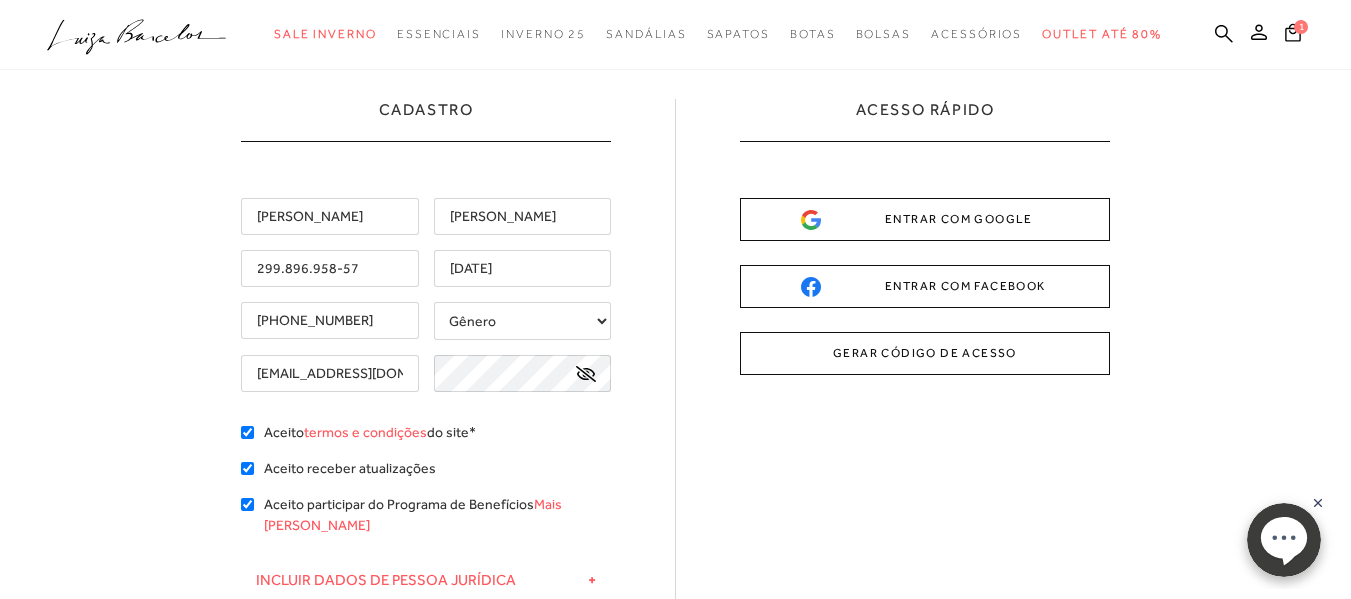 click on "Cadastro
Natalia
Fernandes
299.896.958-57
04/08/1983
(11) 96716-5564" at bounding box center [675, 496] 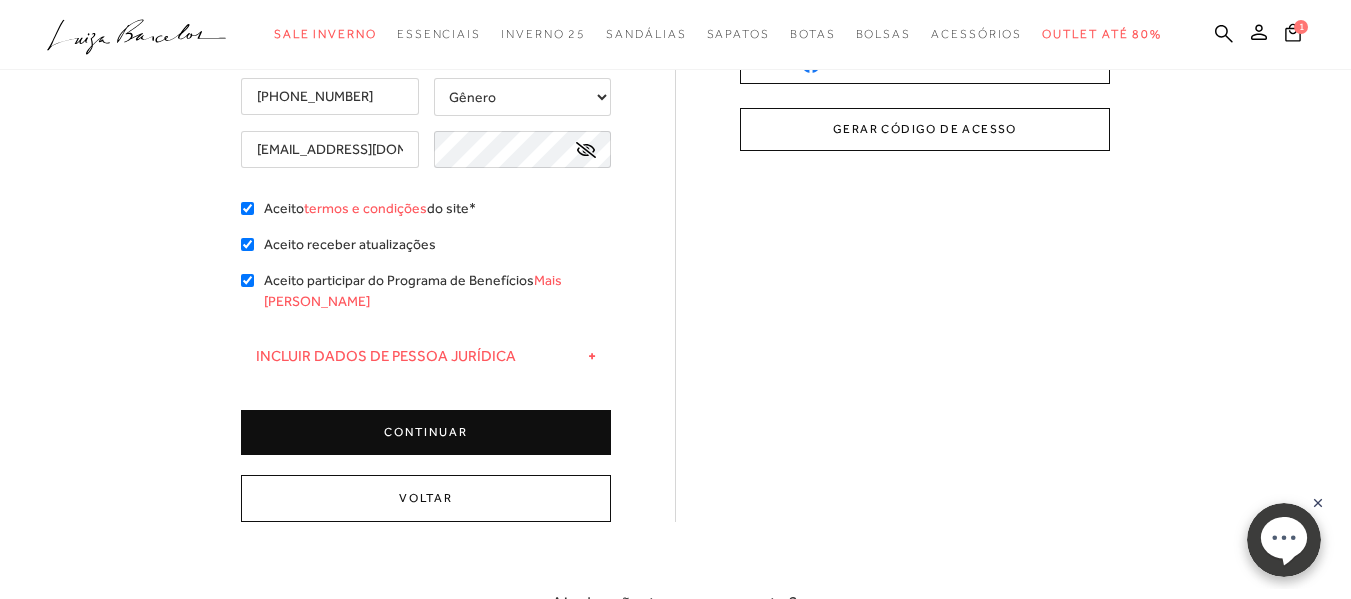 scroll, scrollTop: 311, scrollLeft: 0, axis: vertical 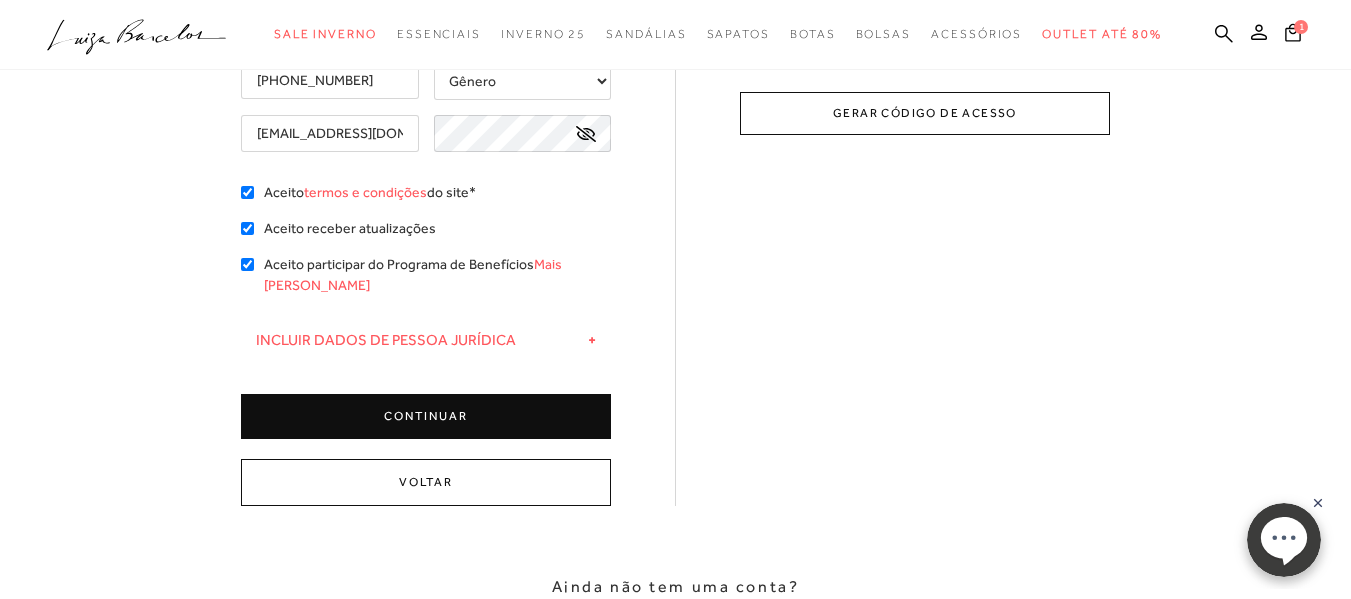 click on "CONTINUAR" at bounding box center [426, 416] 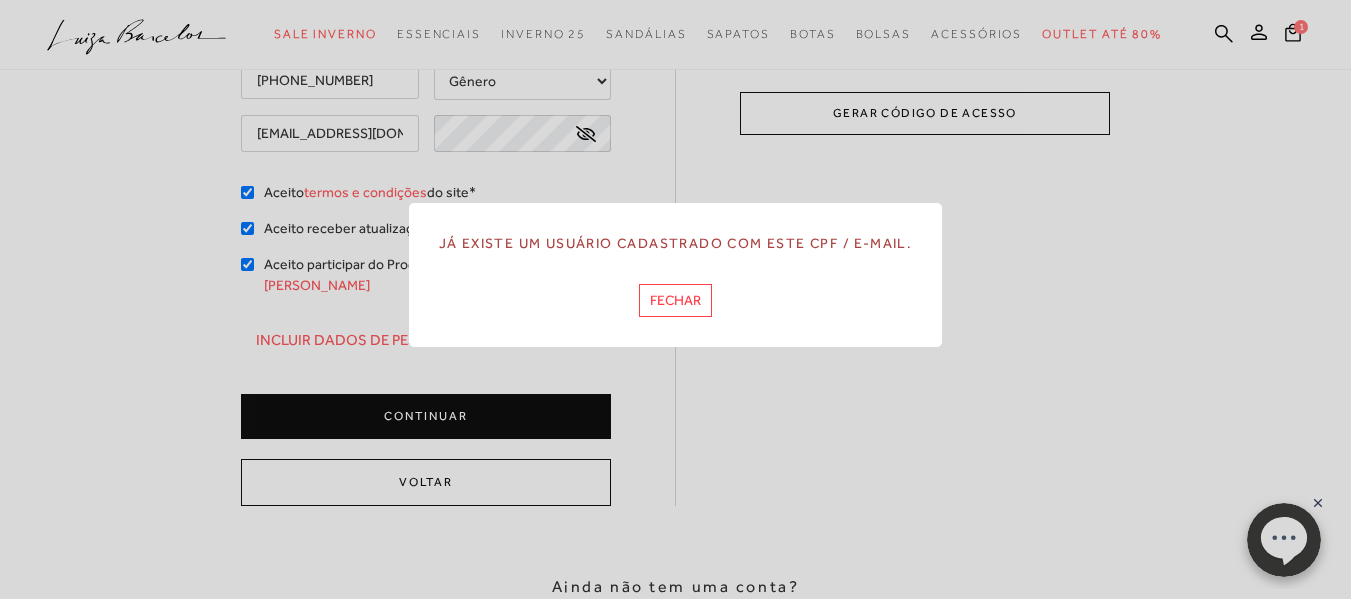 click on "FECHAR" at bounding box center [675, 300] 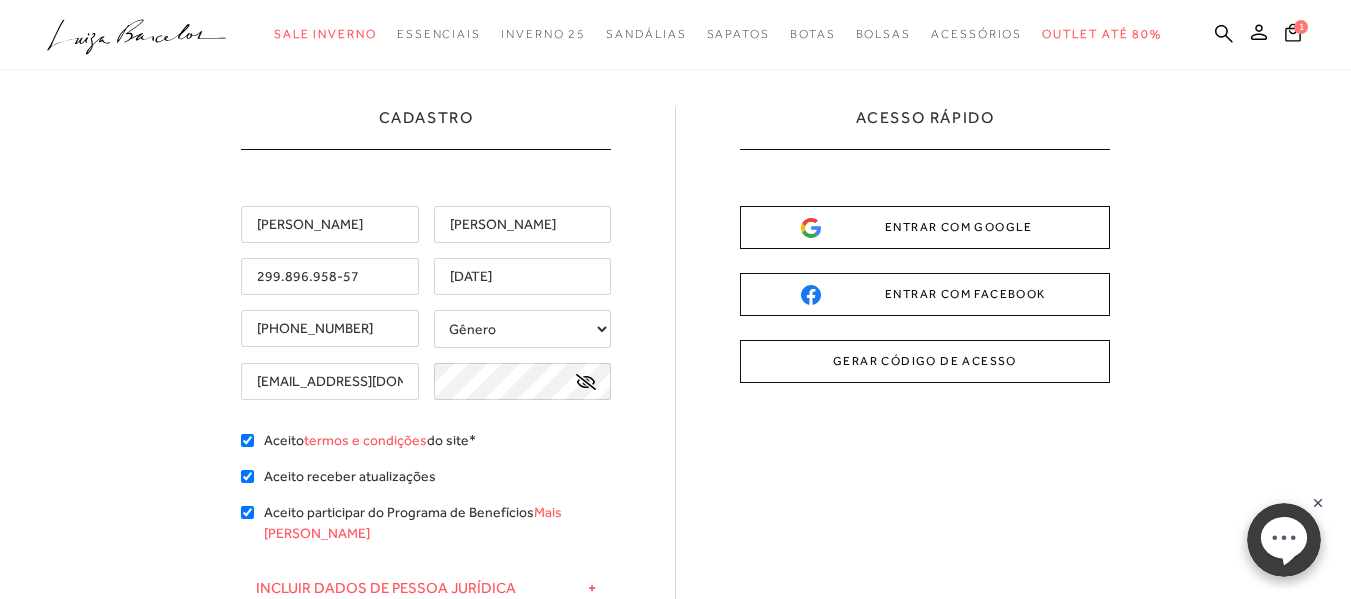 scroll, scrollTop: 0, scrollLeft: 0, axis: both 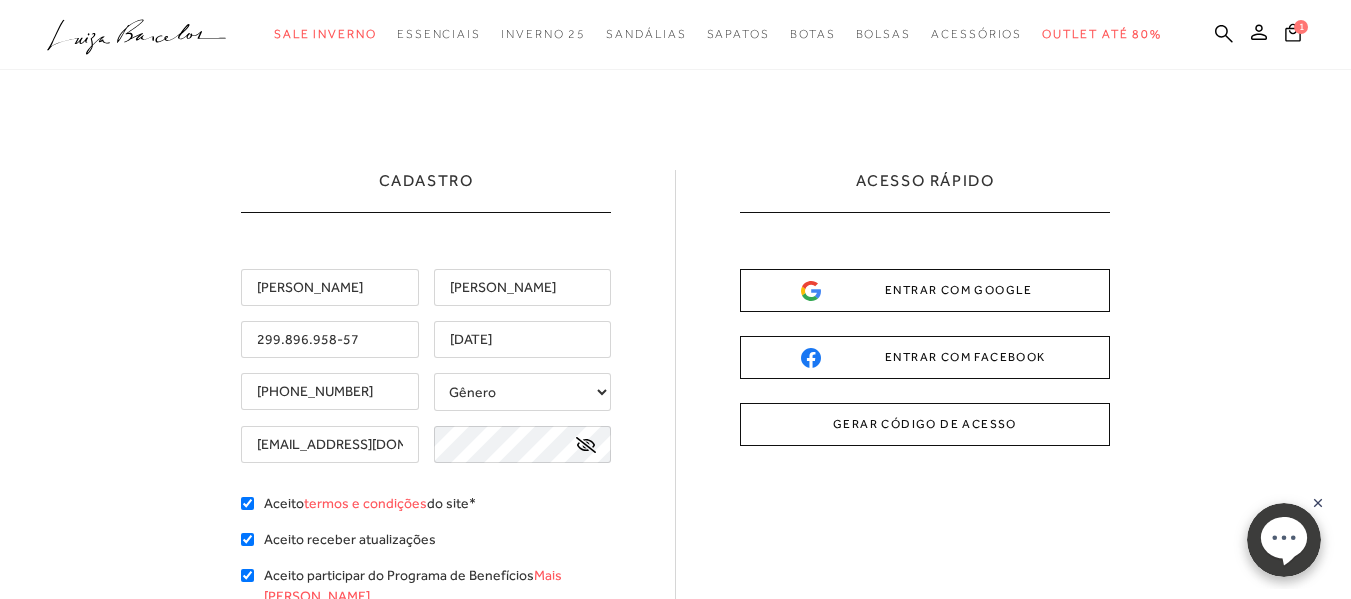 click on "GERAR CÓDIGO DE ACESSO" at bounding box center (925, 424) 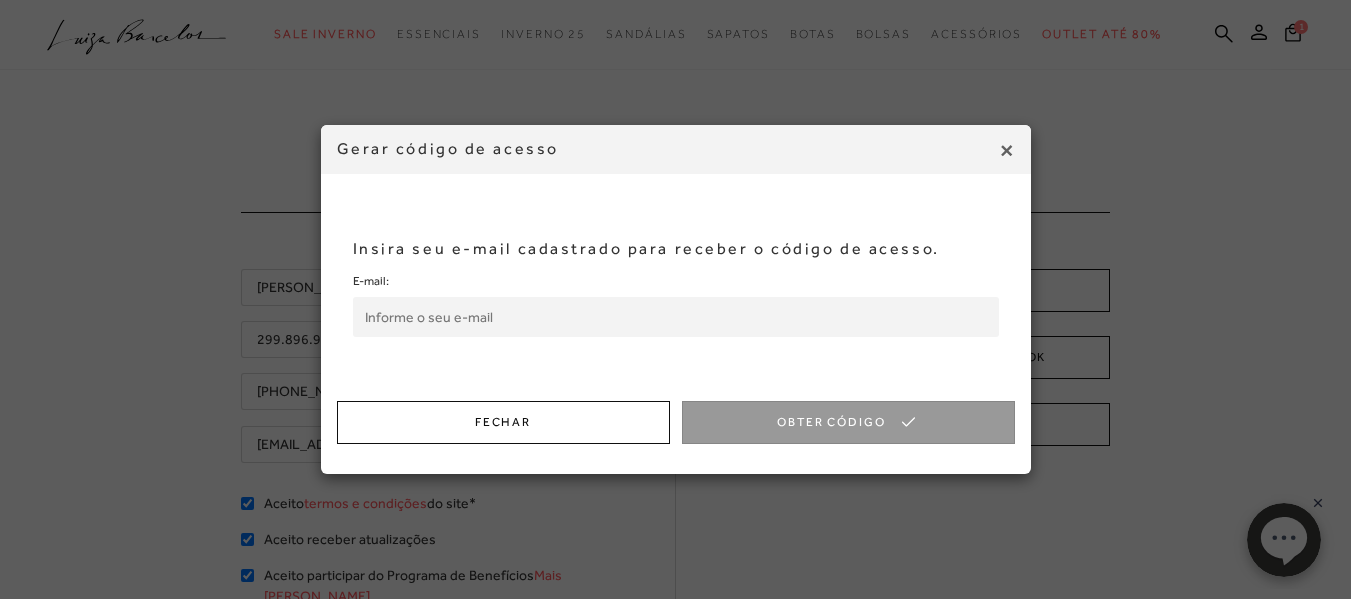 click on "E-mail:" at bounding box center (676, 317) 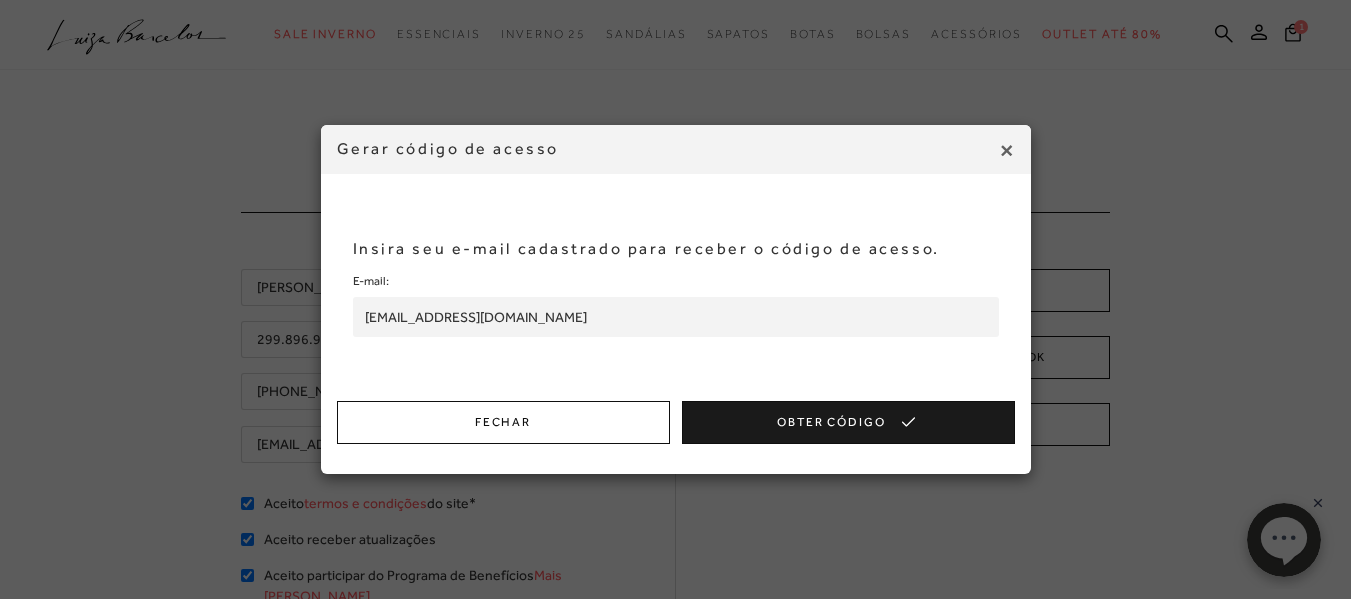 click on "Obter Código" at bounding box center (848, 422) 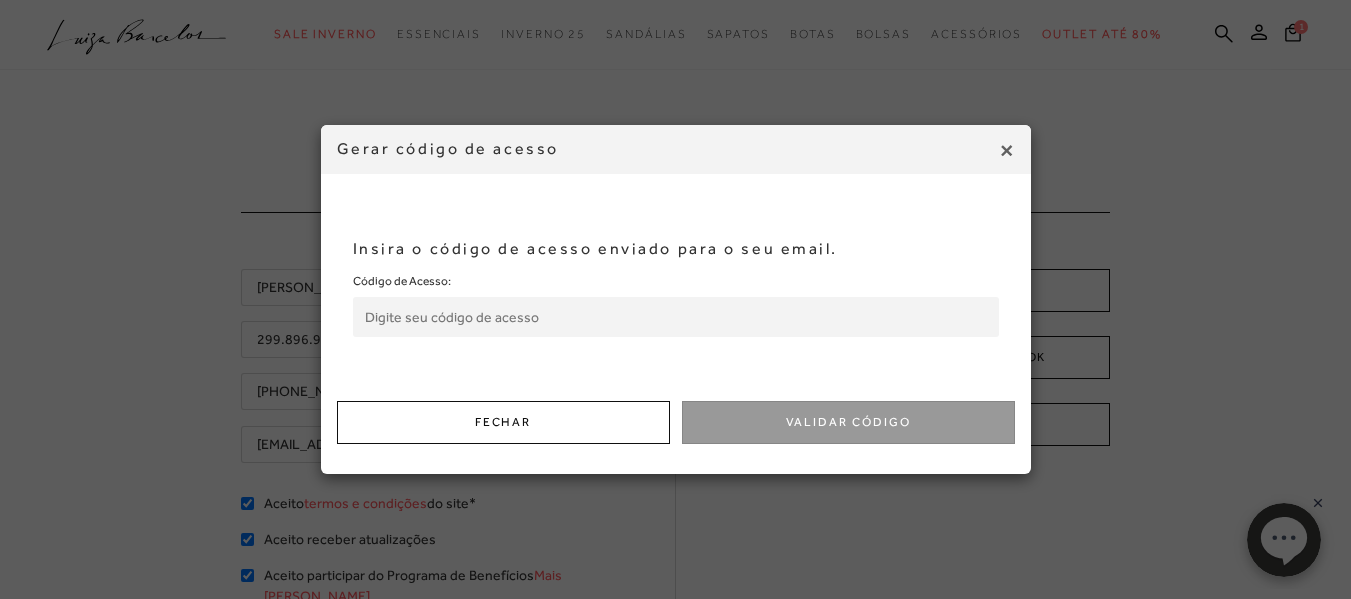 click on "×" at bounding box center [1006, 150] 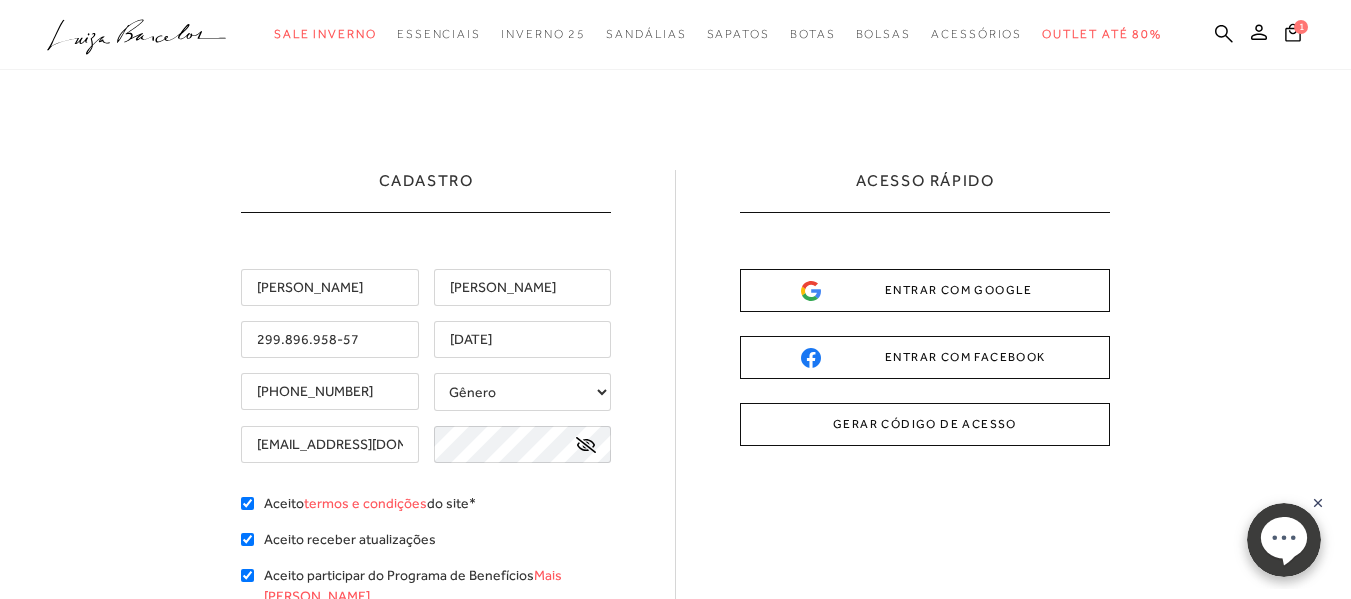 click on "ENTRAR COM FACEBOOK" at bounding box center [925, 357] 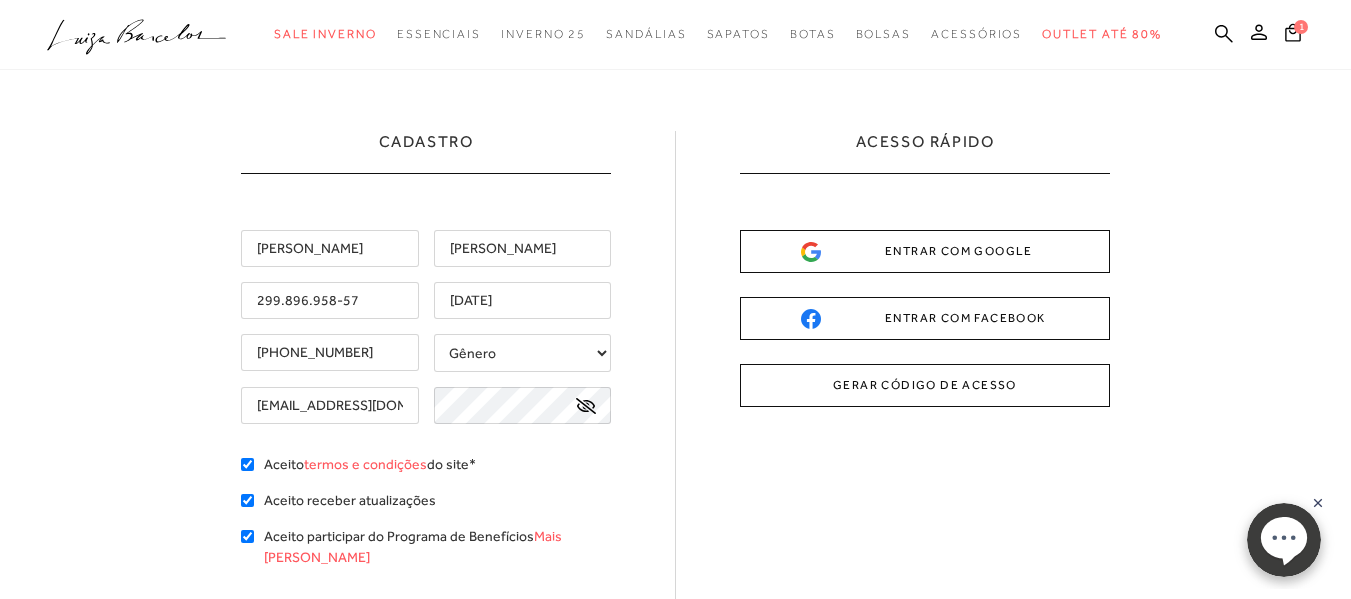 scroll, scrollTop: 41, scrollLeft: 0, axis: vertical 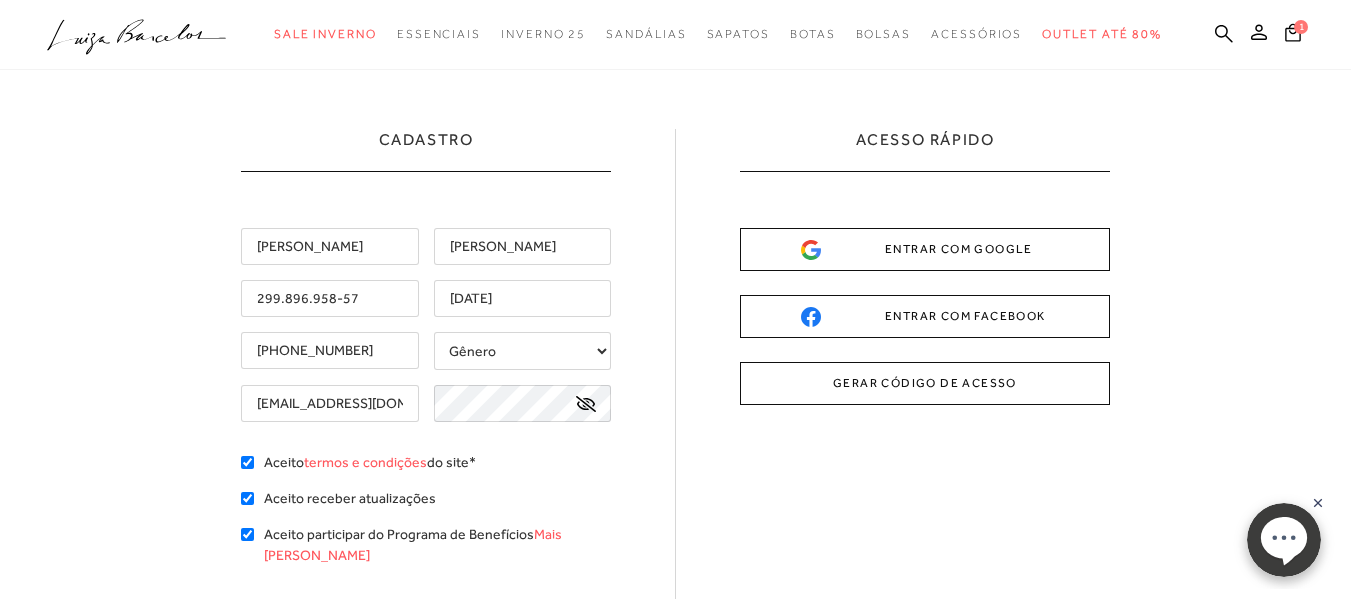click on "GERAR CÓDIGO DE ACESSO" at bounding box center [925, 383] 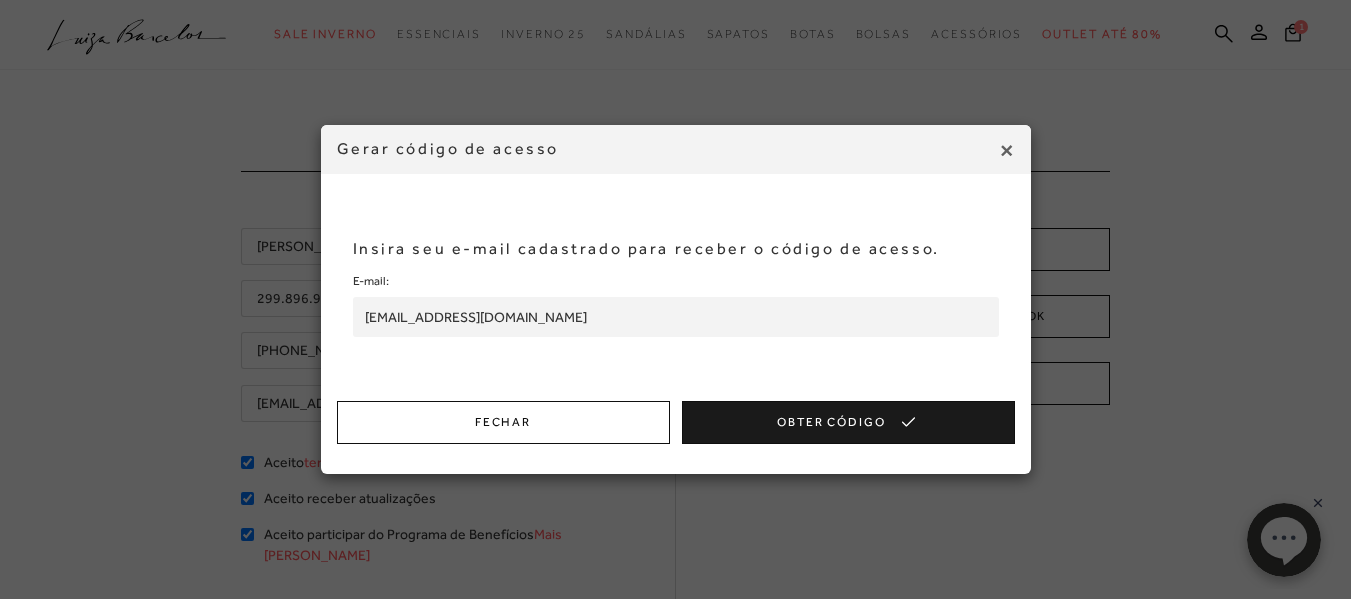 click on "Obter Código" at bounding box center (848, 422) 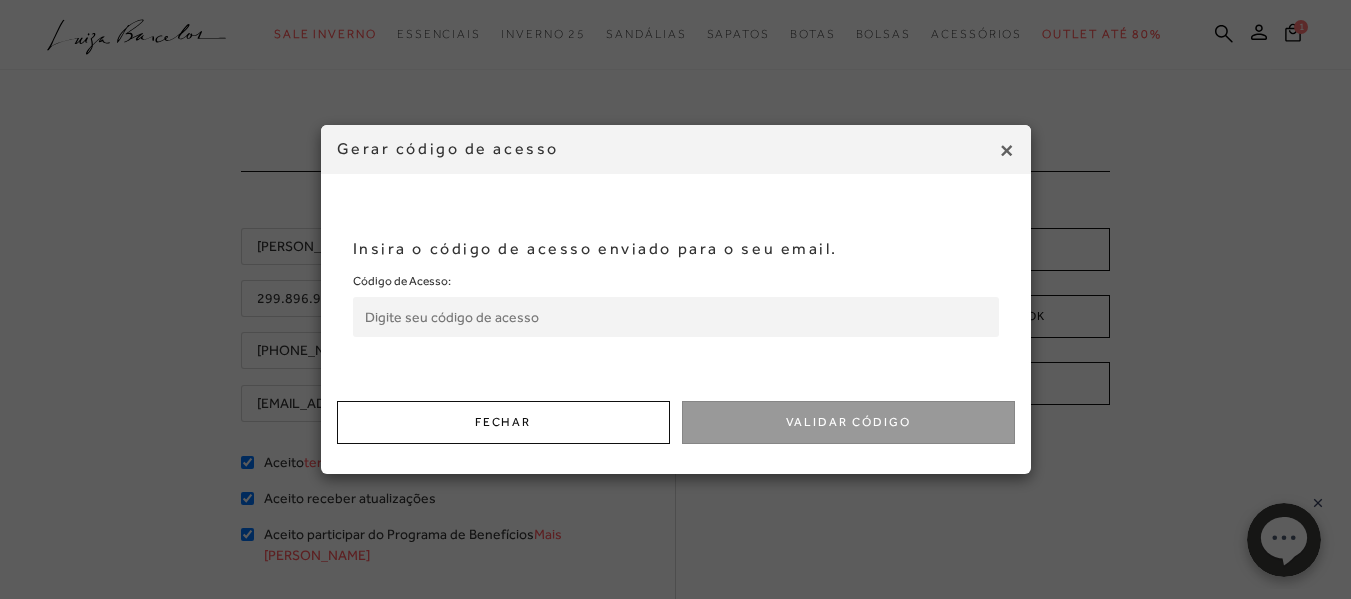 click on "×" at bounding box center [1006, 150] 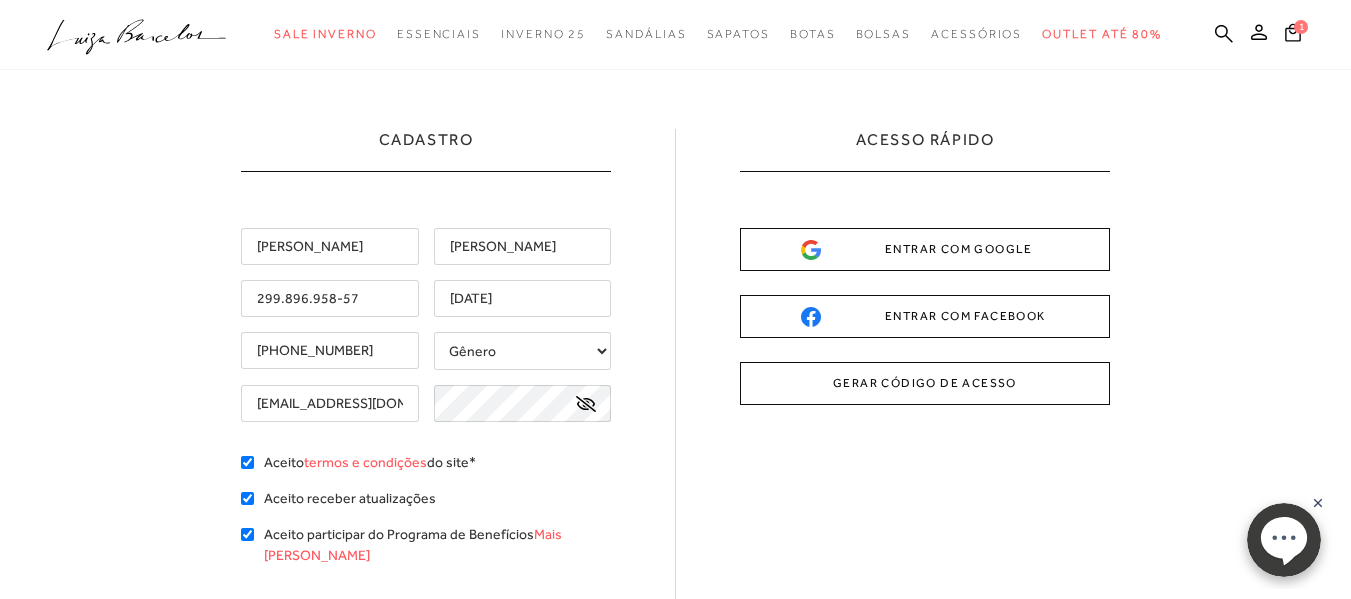 click on ".a{fill-rule:evenodd;}" 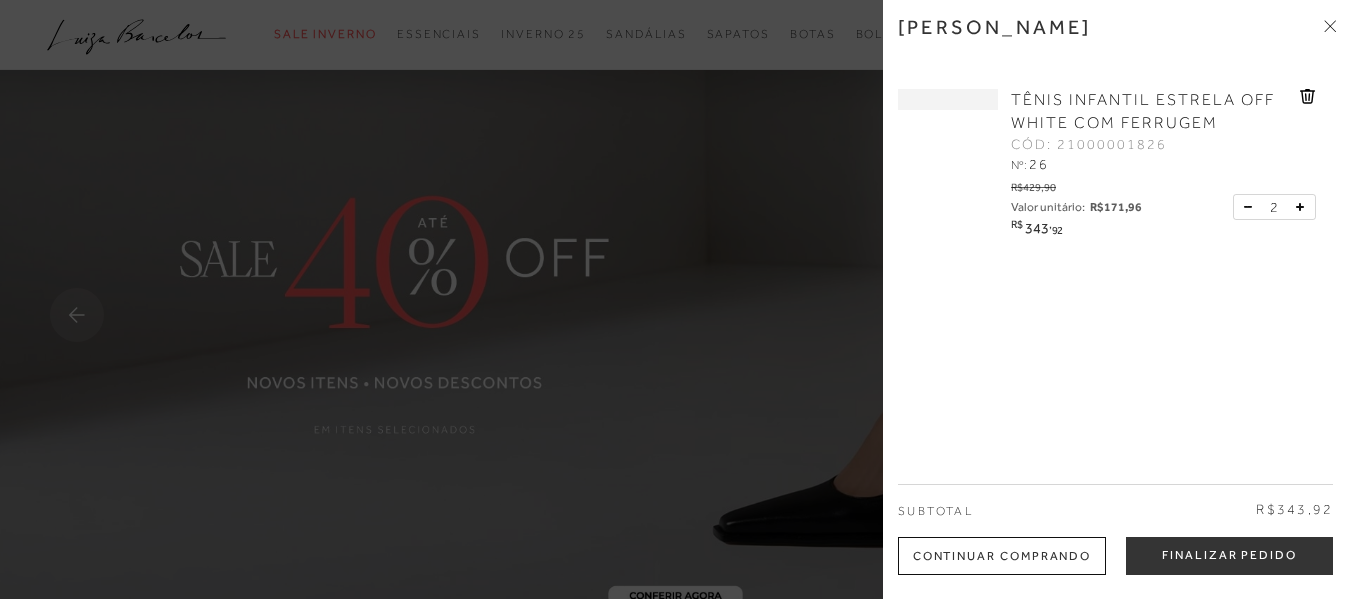 scroll, scrollTop: 0, scrollLeft: 0, axis: both 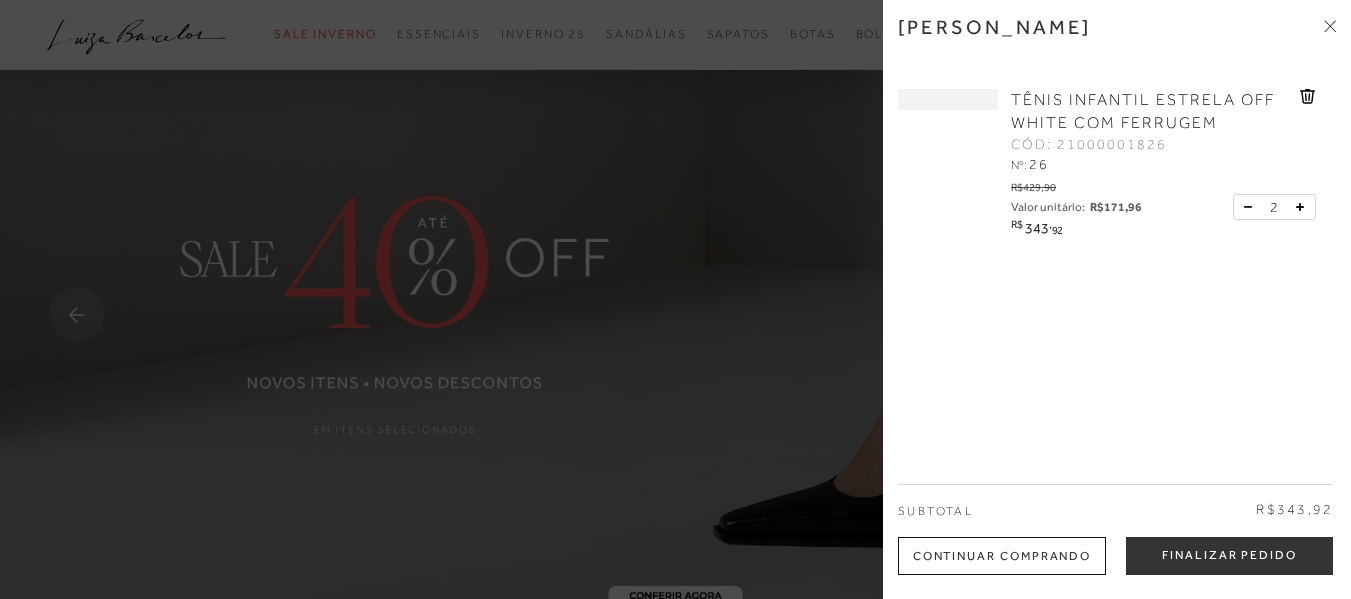 click at bounding box center (1252, 207) 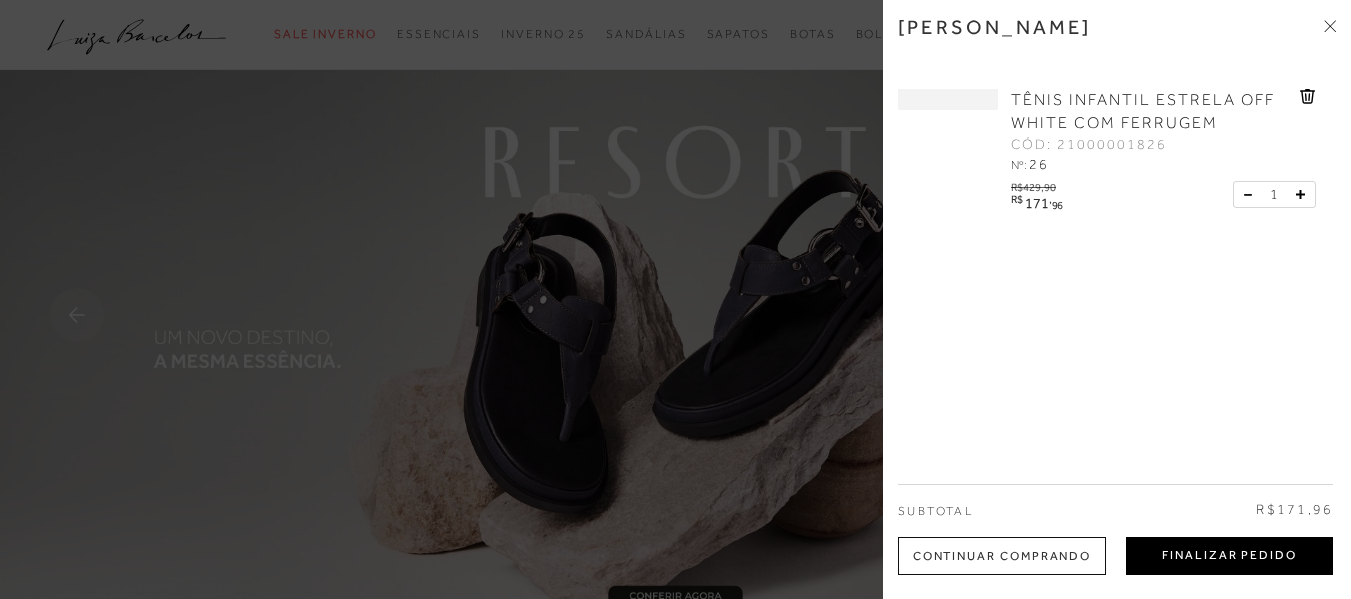 click on "Finalizar Pedido" at bounding box center [1229, 556] 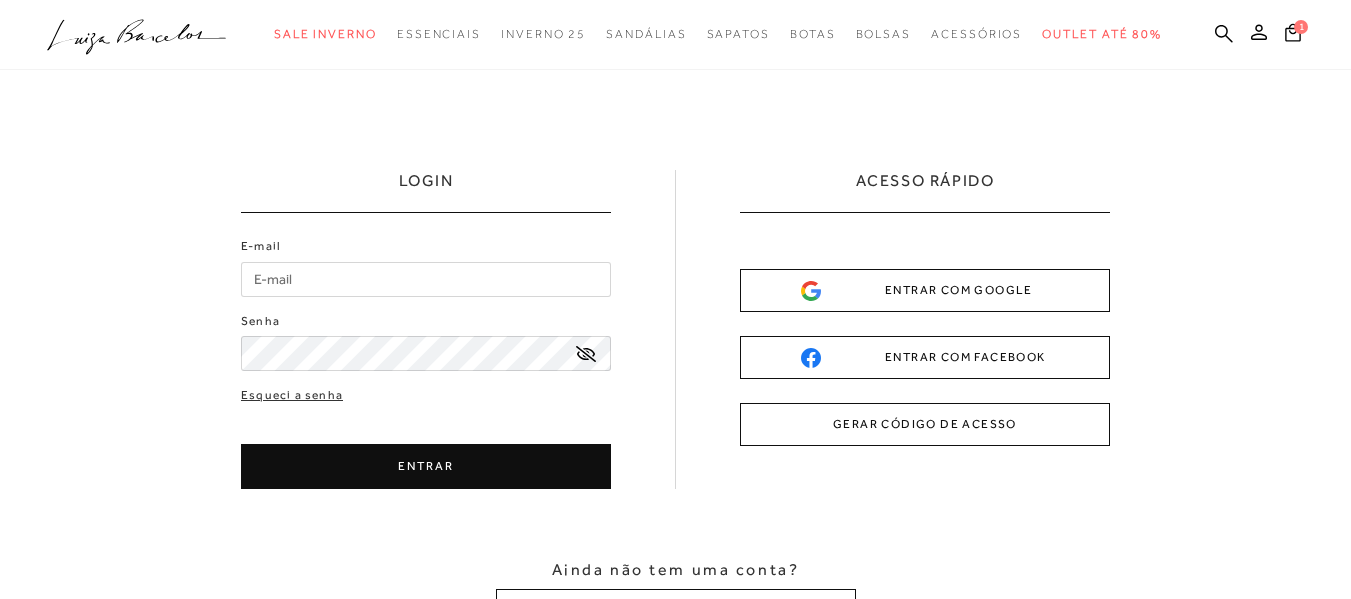 type on "[EMAIL_ADDRESS][DOMAIN_NAME]" 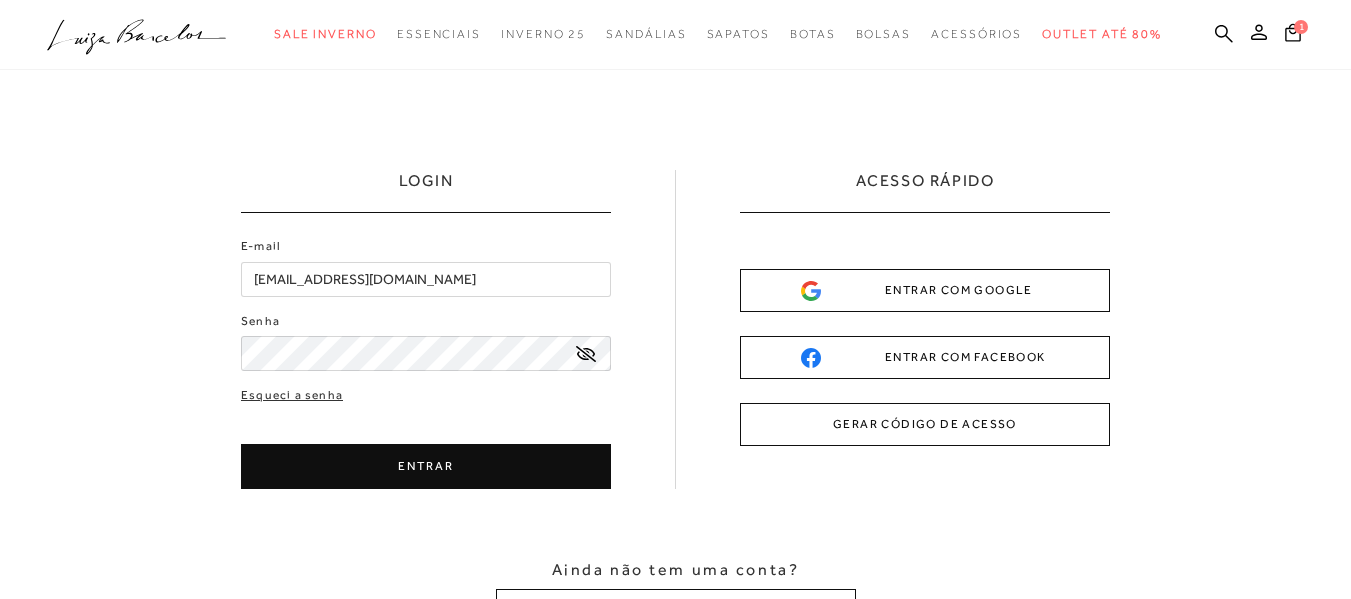 scroll, scrollTop: 0, scrollLeft: 0, axis: both 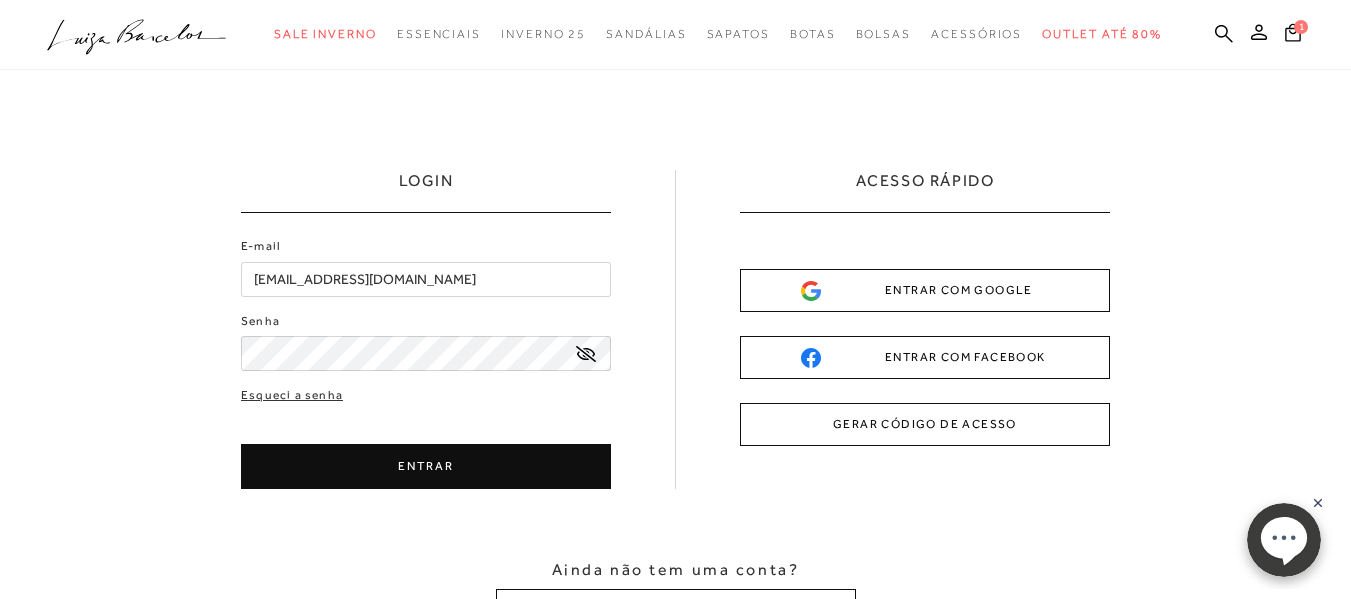 click on "ENTRAR" at bounding box center (426, 466) 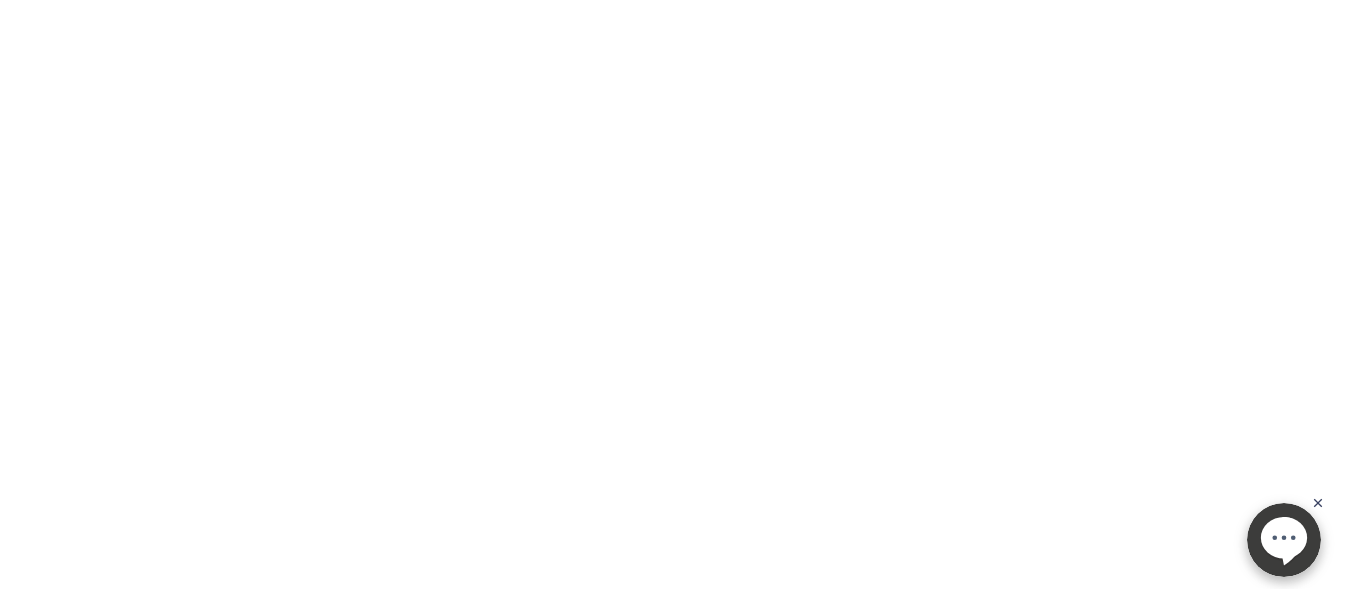 scroll, scrollTop: 0, scrollLeft: 0, axis: both 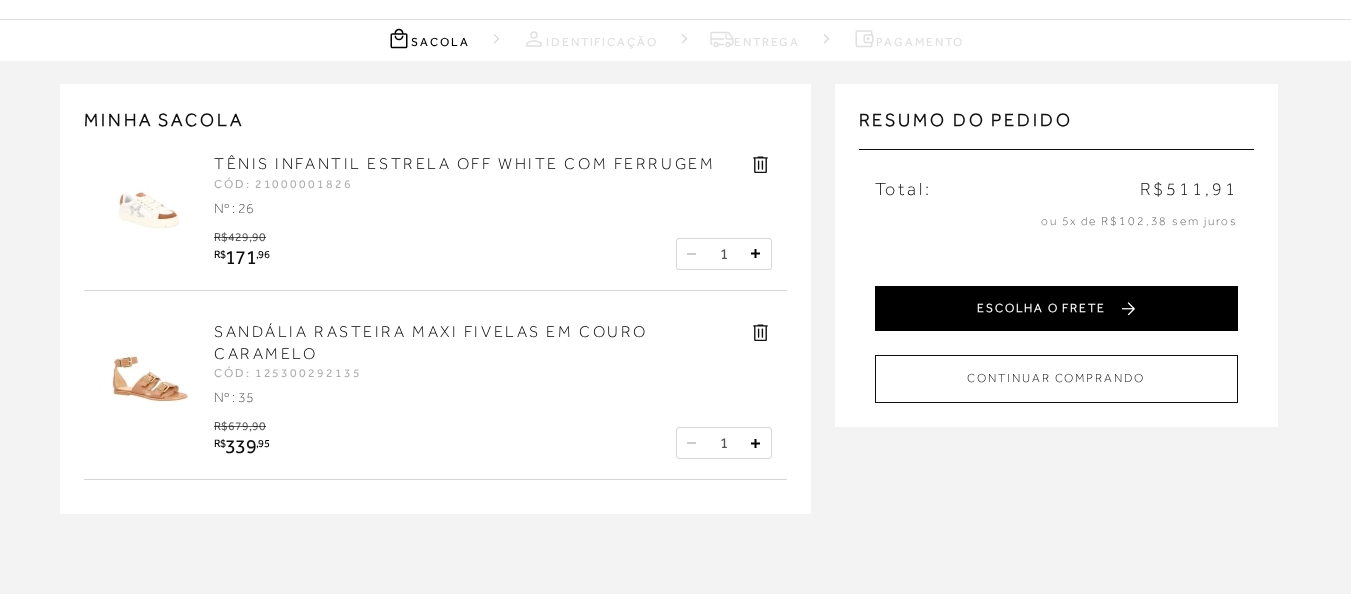 click on "ESCOLHA O FRETE" at bounding box center [1056, 308] 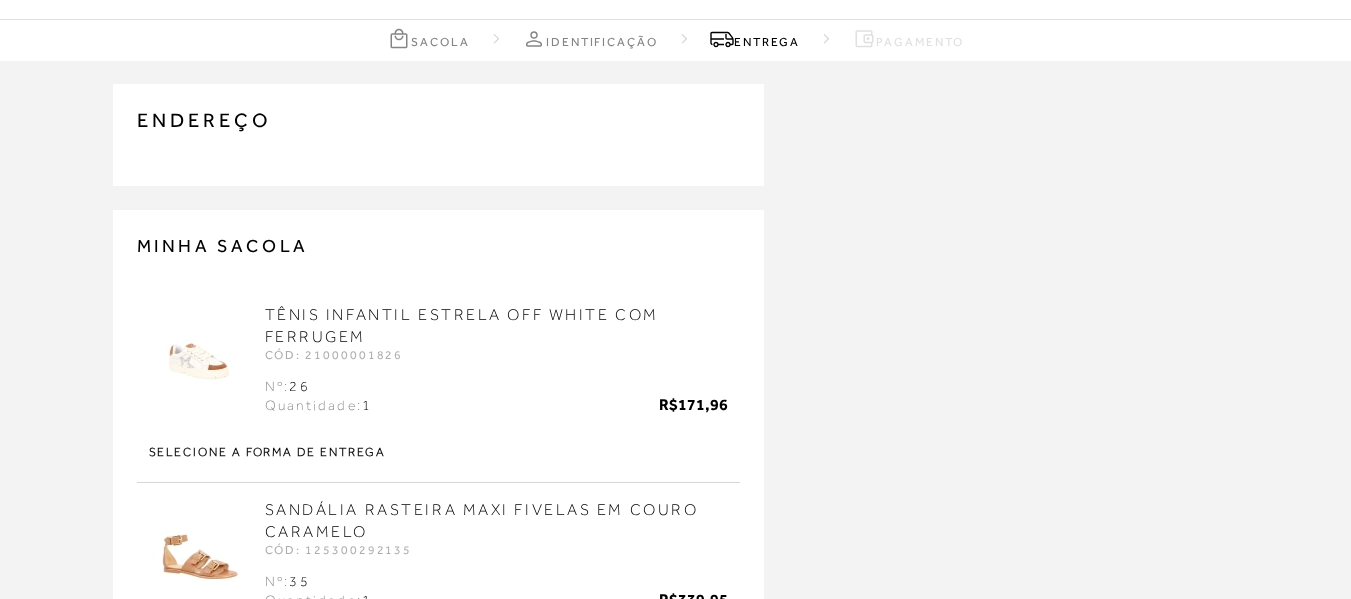 scroll, scrollTop: 0, scrollLeft: 0, axis: both 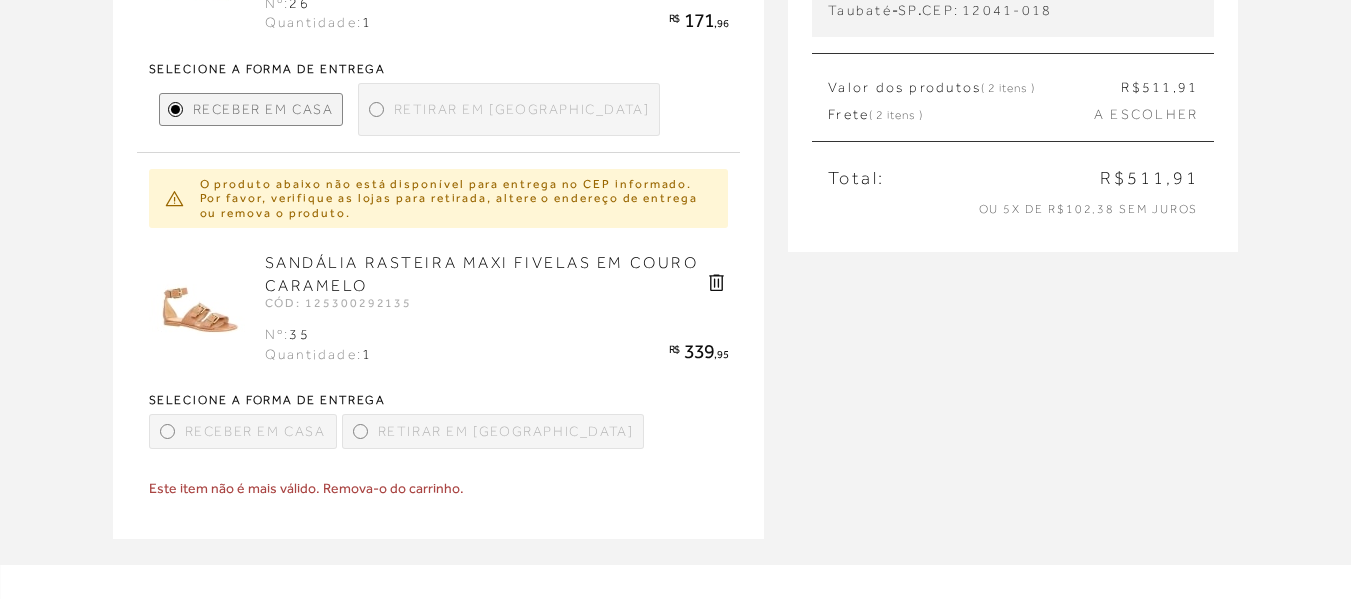 click 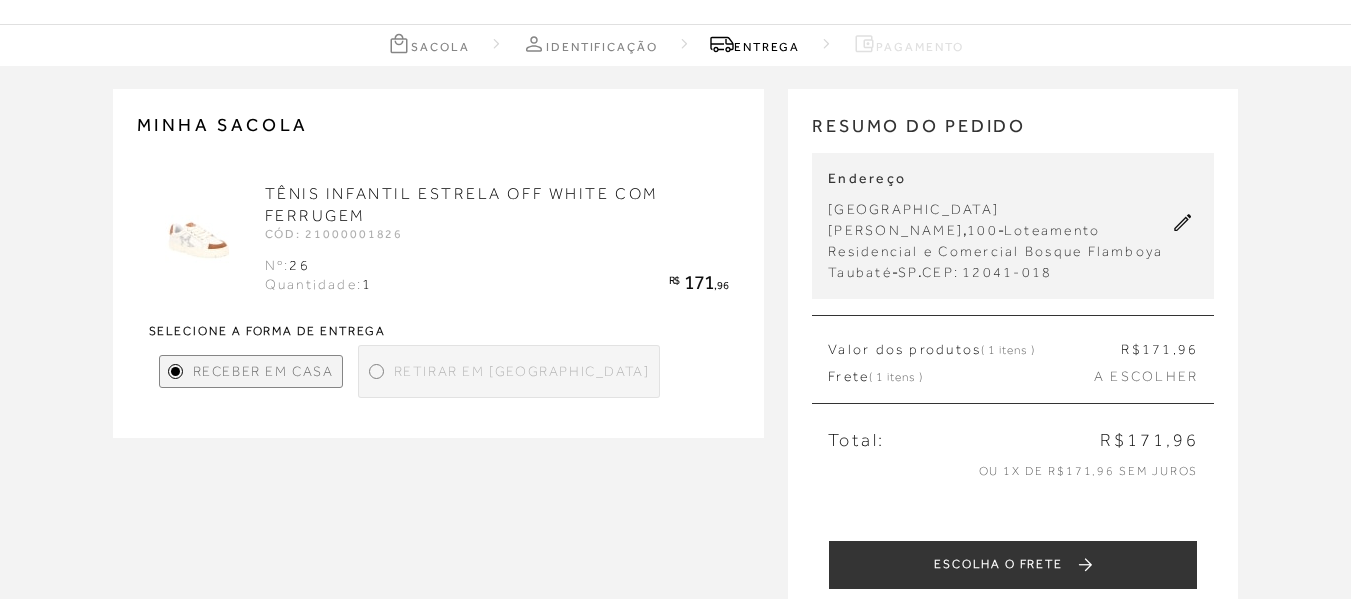 scroll, scrollTop: 60, scrollLeft: 0, axis: vertical 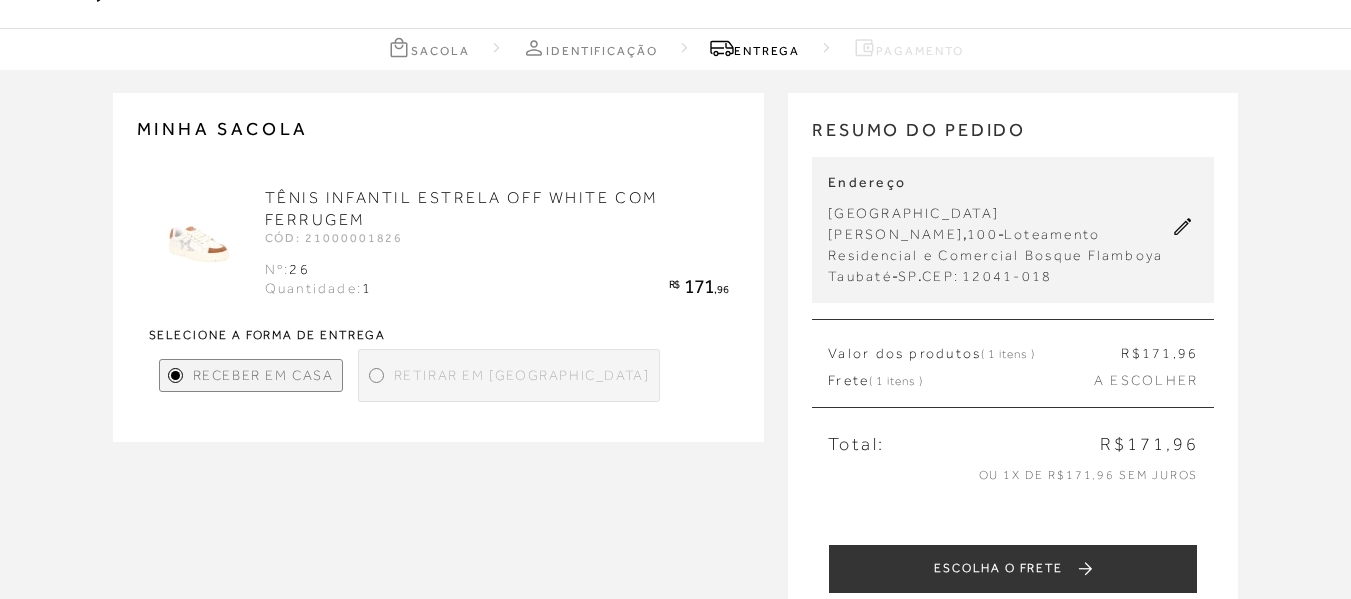 click at bounding box center (199, 237) 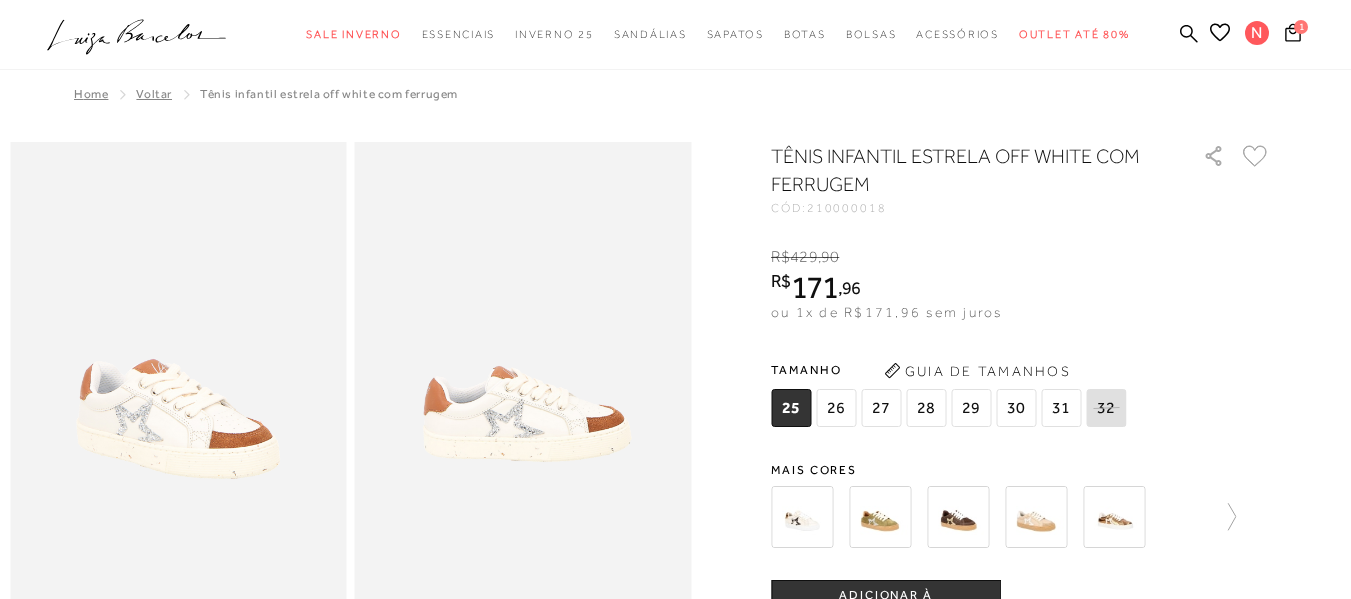 scroll, scrollTop: 0, scrollLeft: 0, axis: both 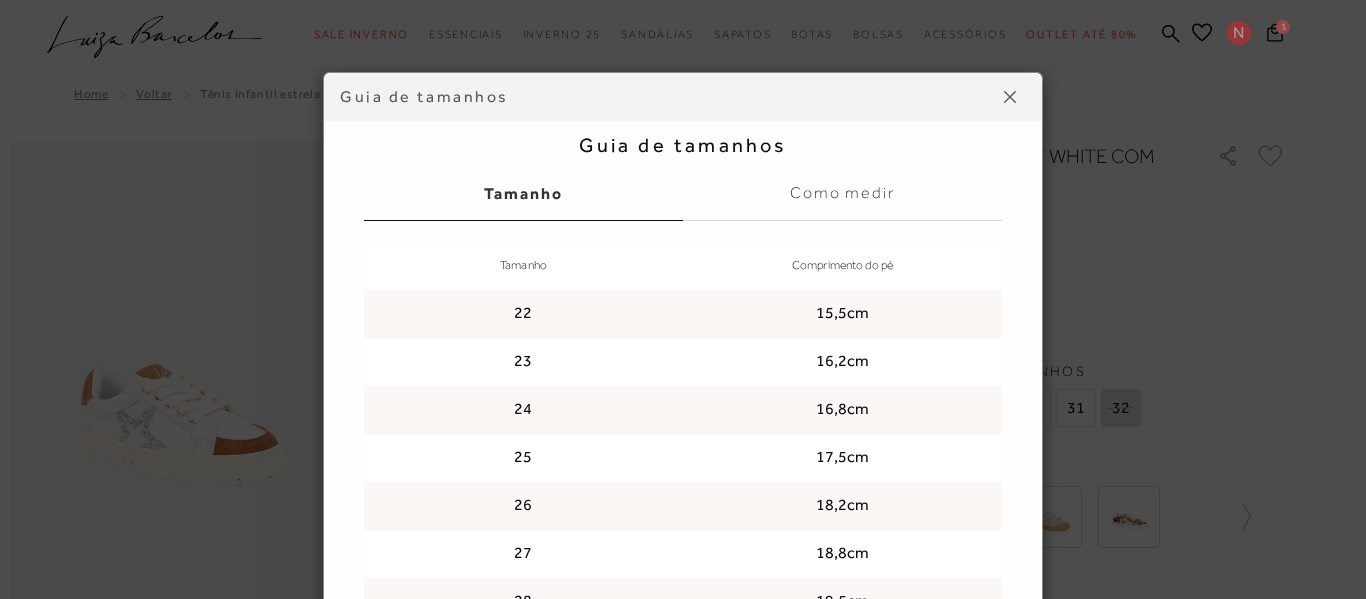 click on "Guia de tamanhos
Guia de tamanhos
Tamanho
Como medir
Tamanho
Comprimento do pé
22
15,5cm
23
16,2cm
24
16,8cm
25
17,5cm
26 18,2cm 27" at bounding box center [683, 299] 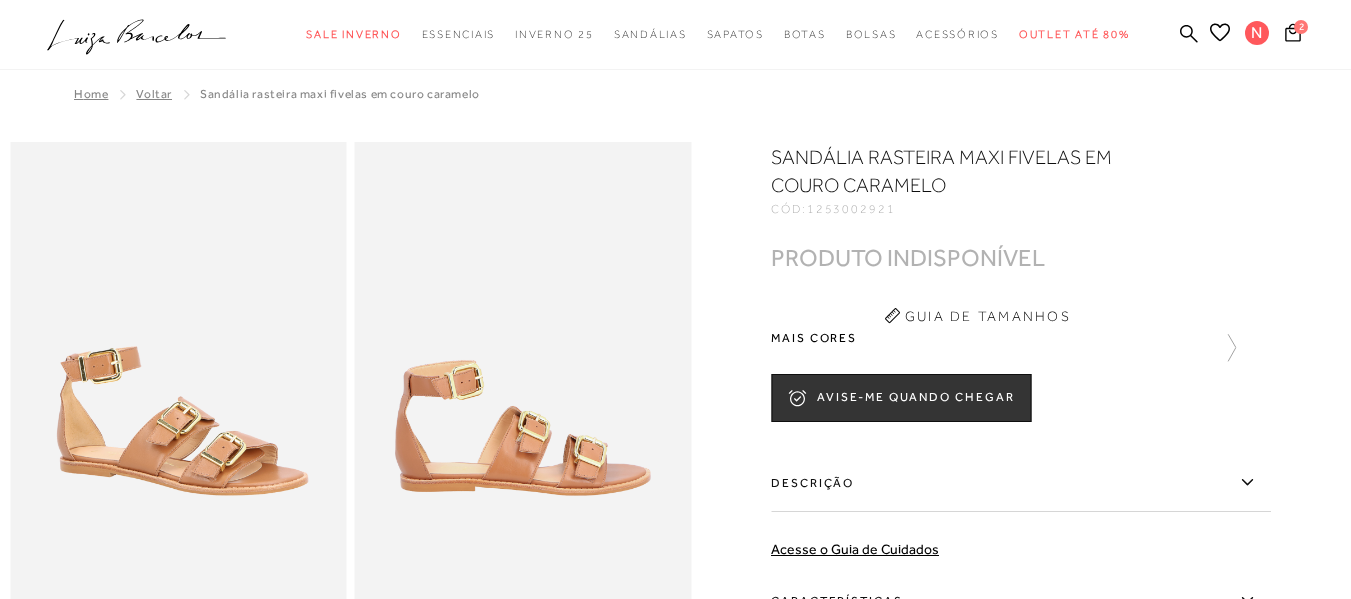 scroll, scrollTop: 0, scrollLeft: 0, axis: both 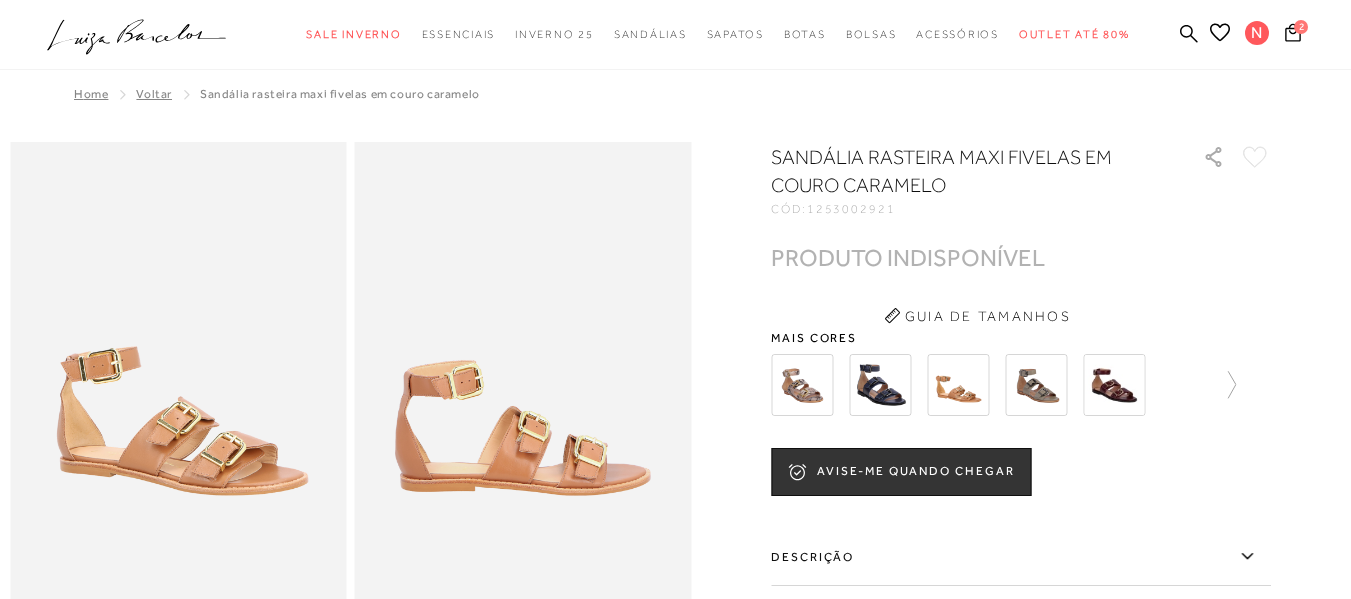 drag, startPoint x: 1363, startPoint y: 78, endPoint x: 1365, endPoint y: -98, distance: 176.01137 